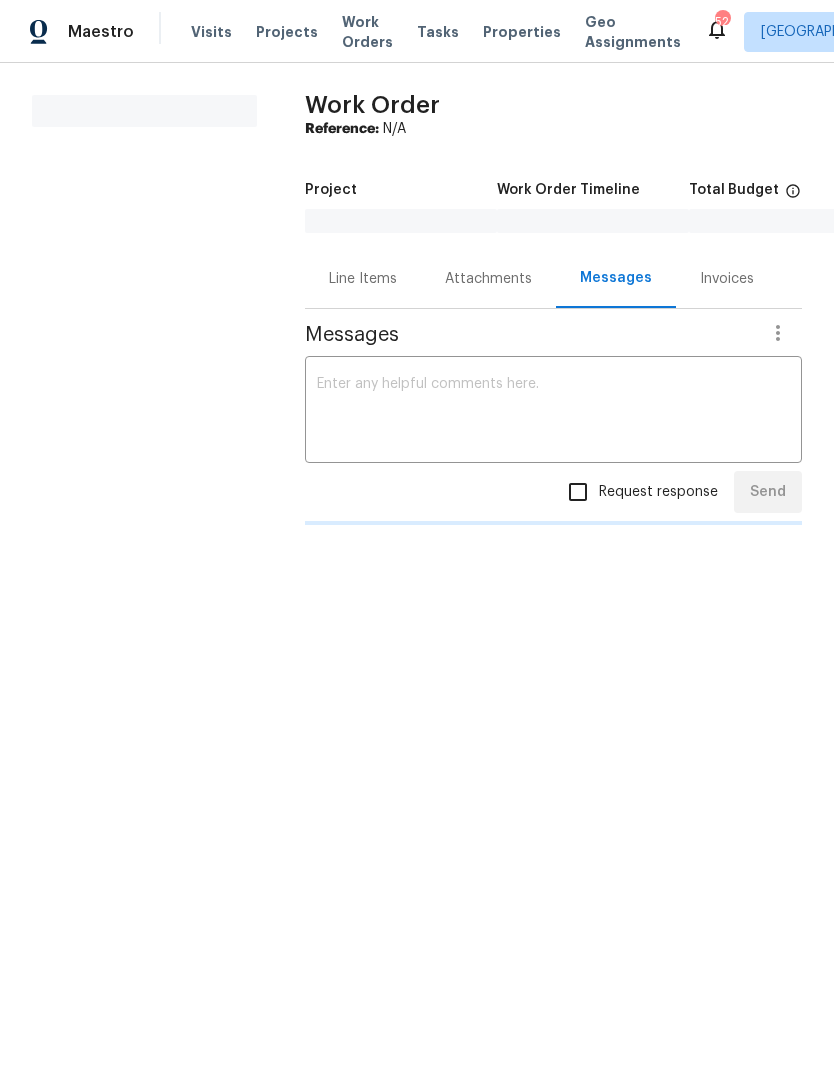 scroll, scrollTop: 0, scrollLeft: 0, axis: both 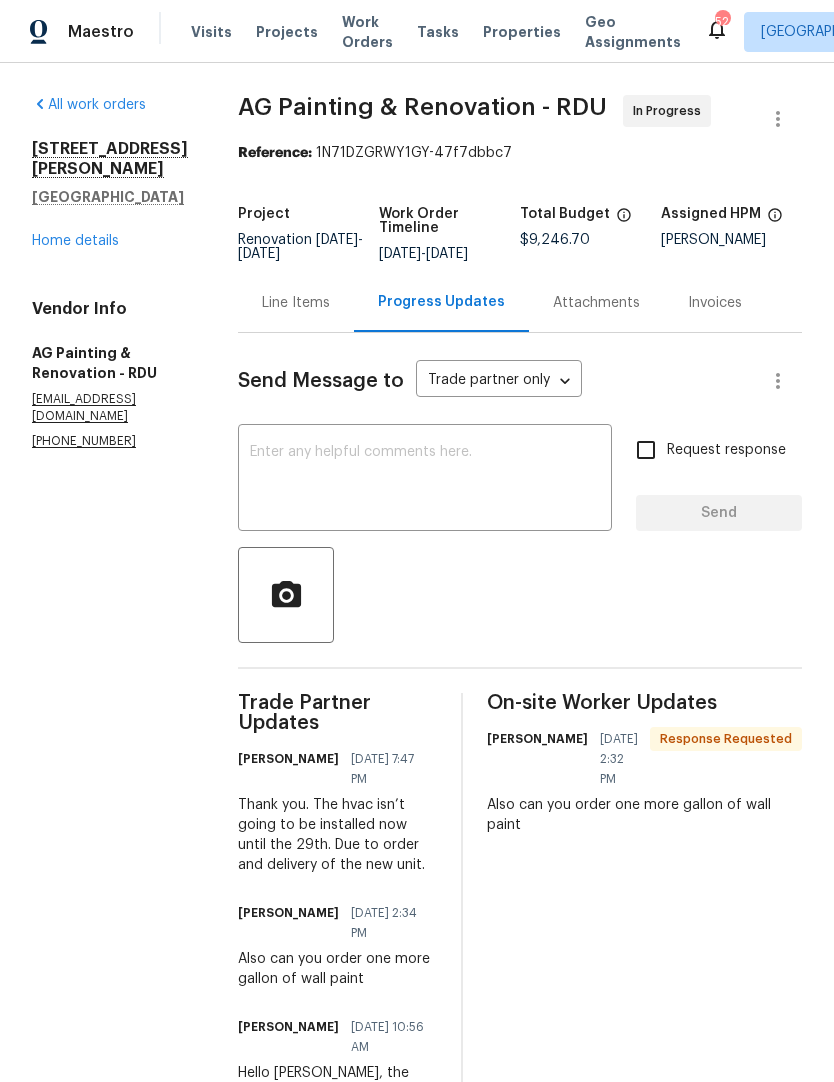 click at bounding box center [425, 480] 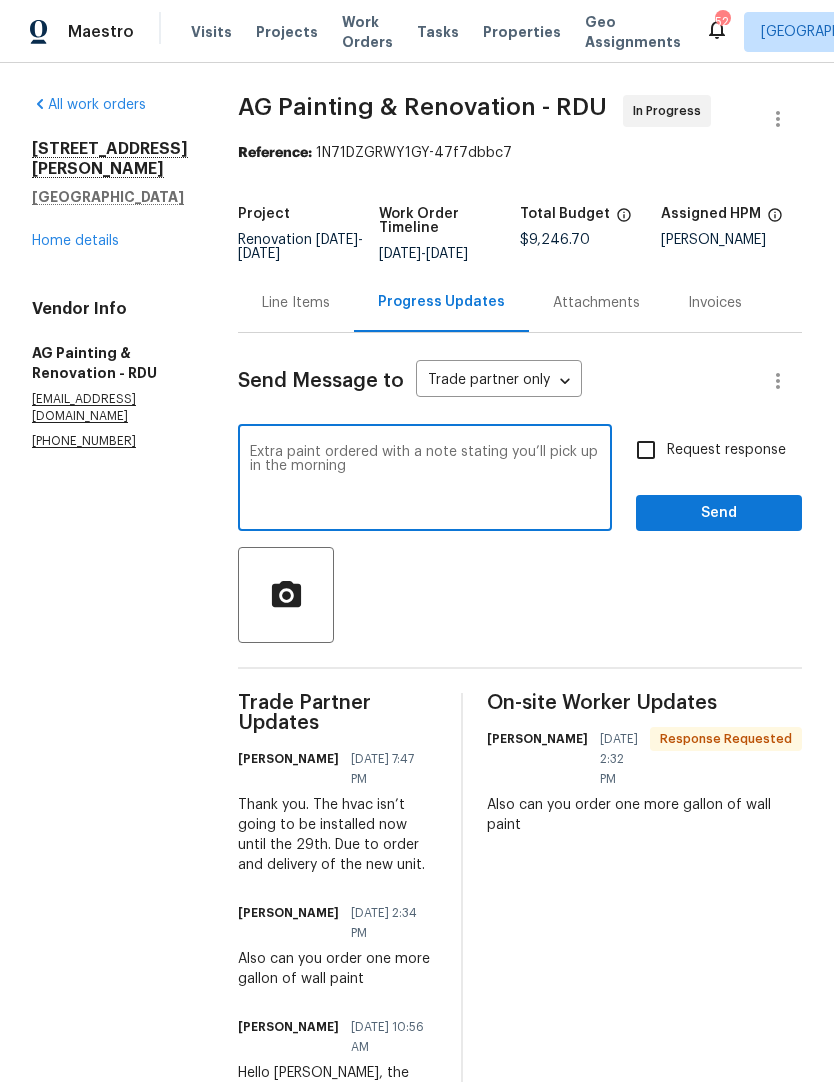 type on "Extra paint ordered with a note stating you’ll pick up in the morning" 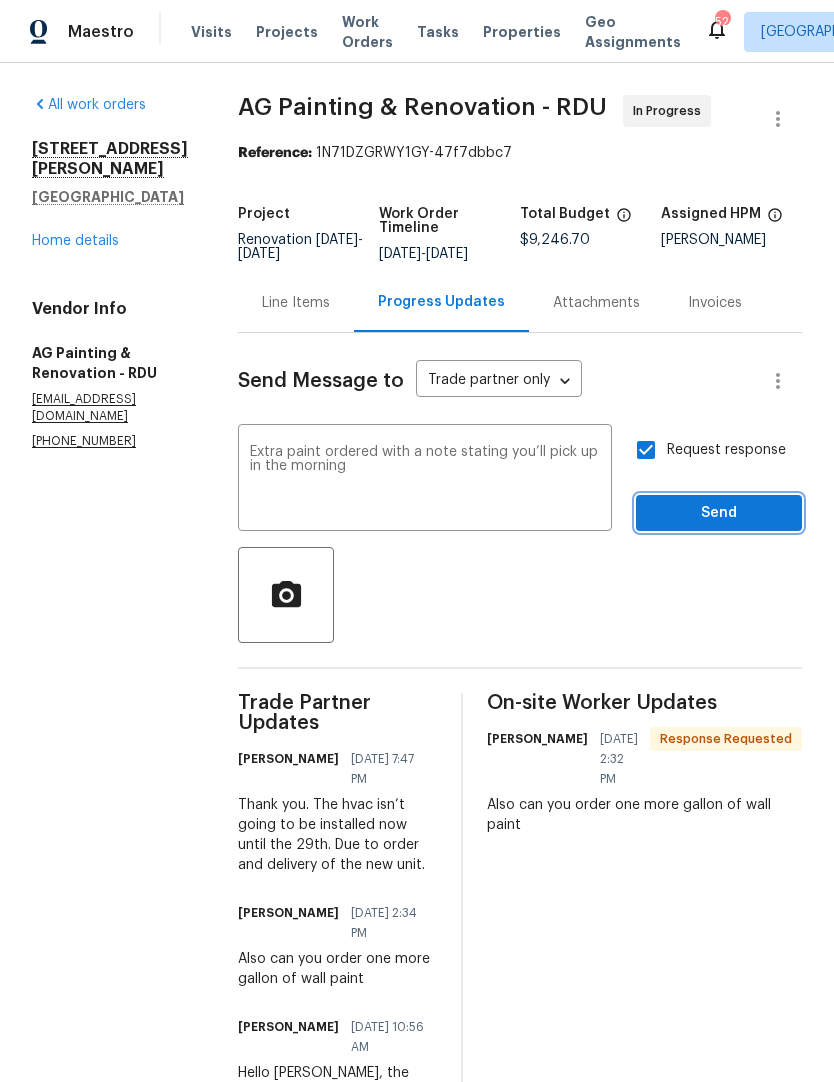 click on "Send" at bounding box center (719, 513) 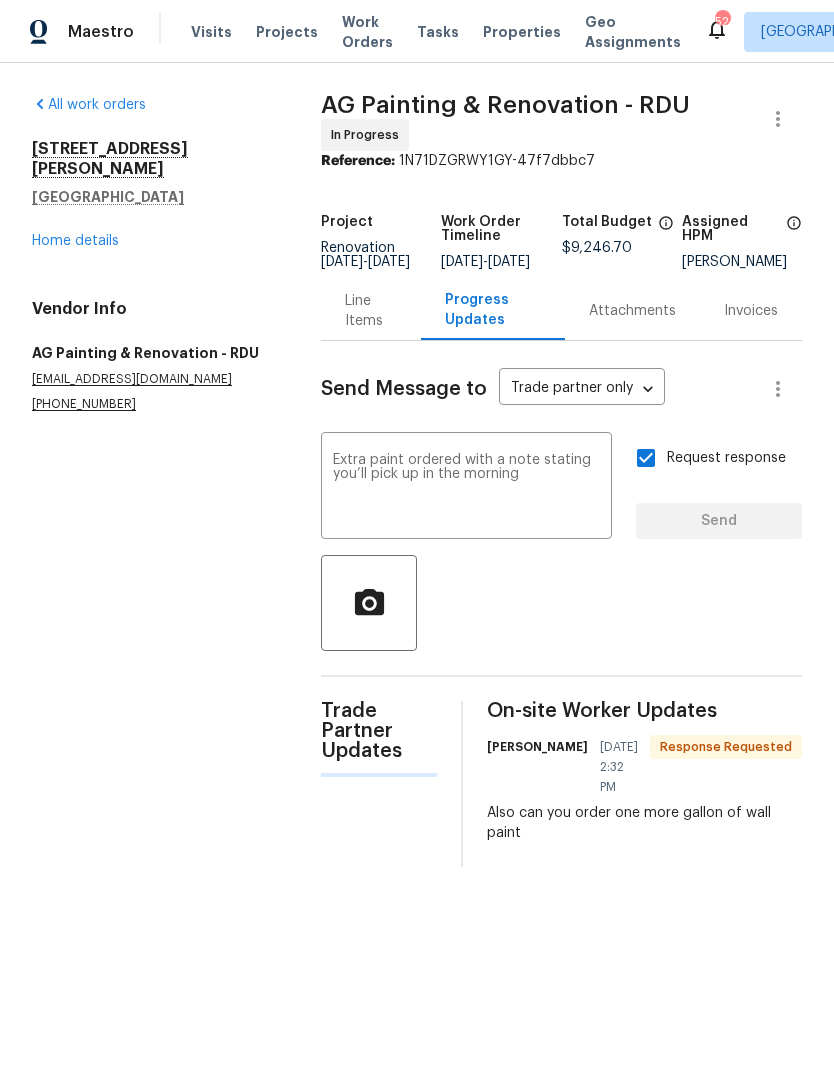 type 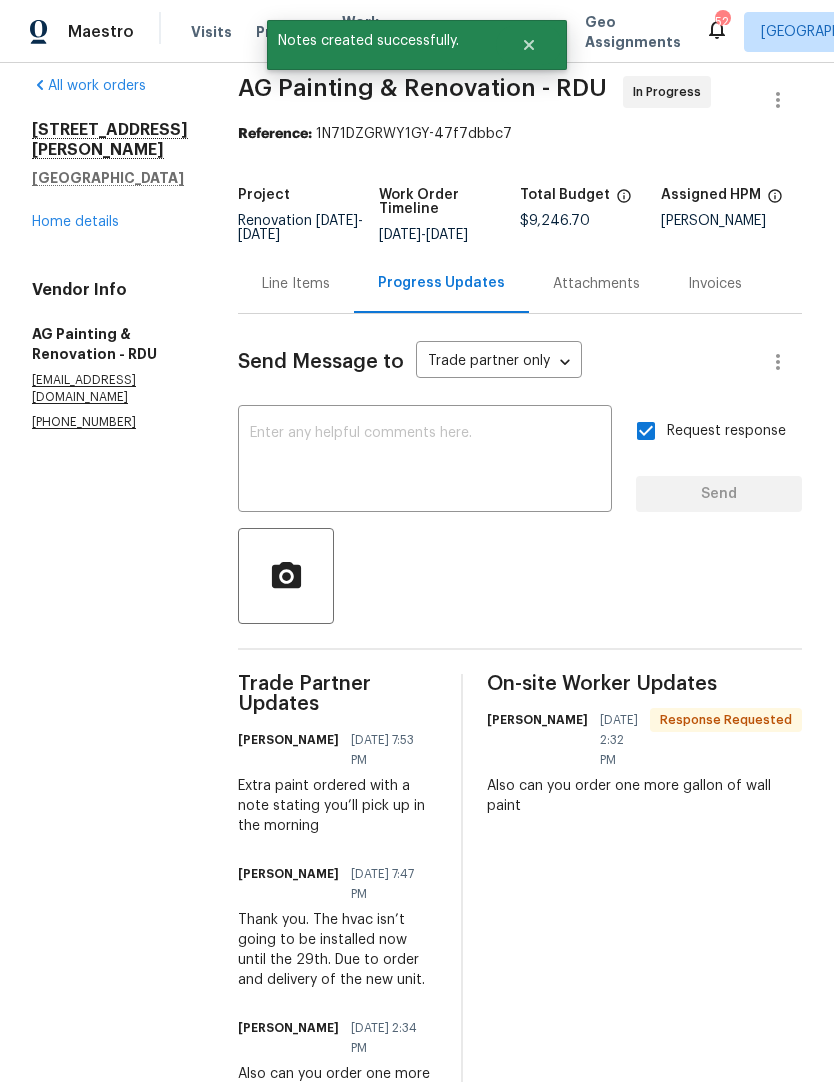 scroll, scrollTop: 24, scrollLeft: 0, axis: vertical 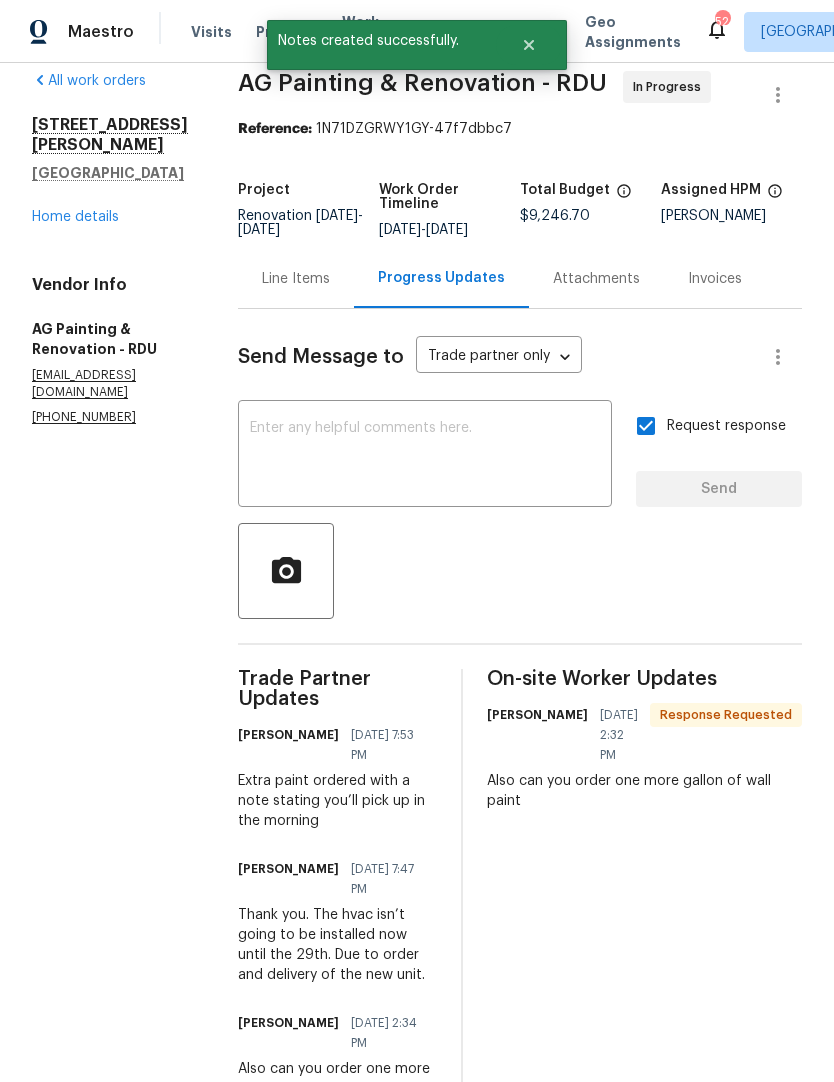 click on "Home details" at bounding box center [75, 217] 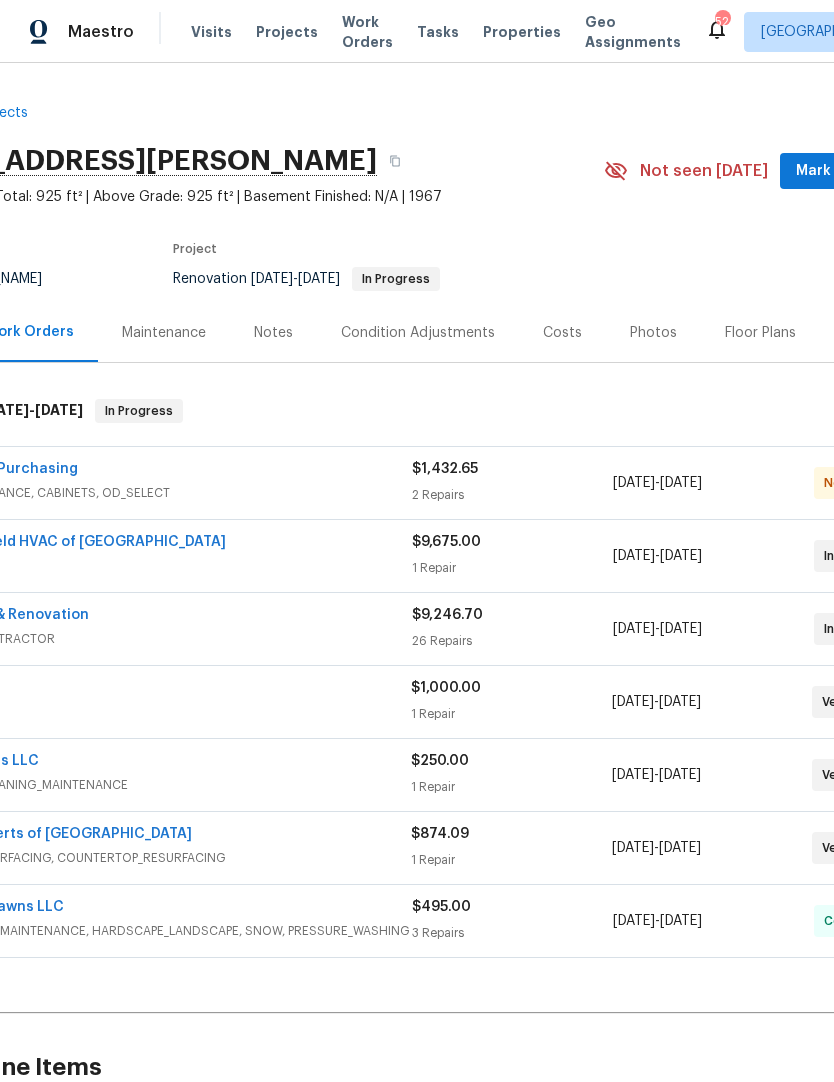 scroll, scrollTop: 0, scrollLeft: 122, axis: horizontal 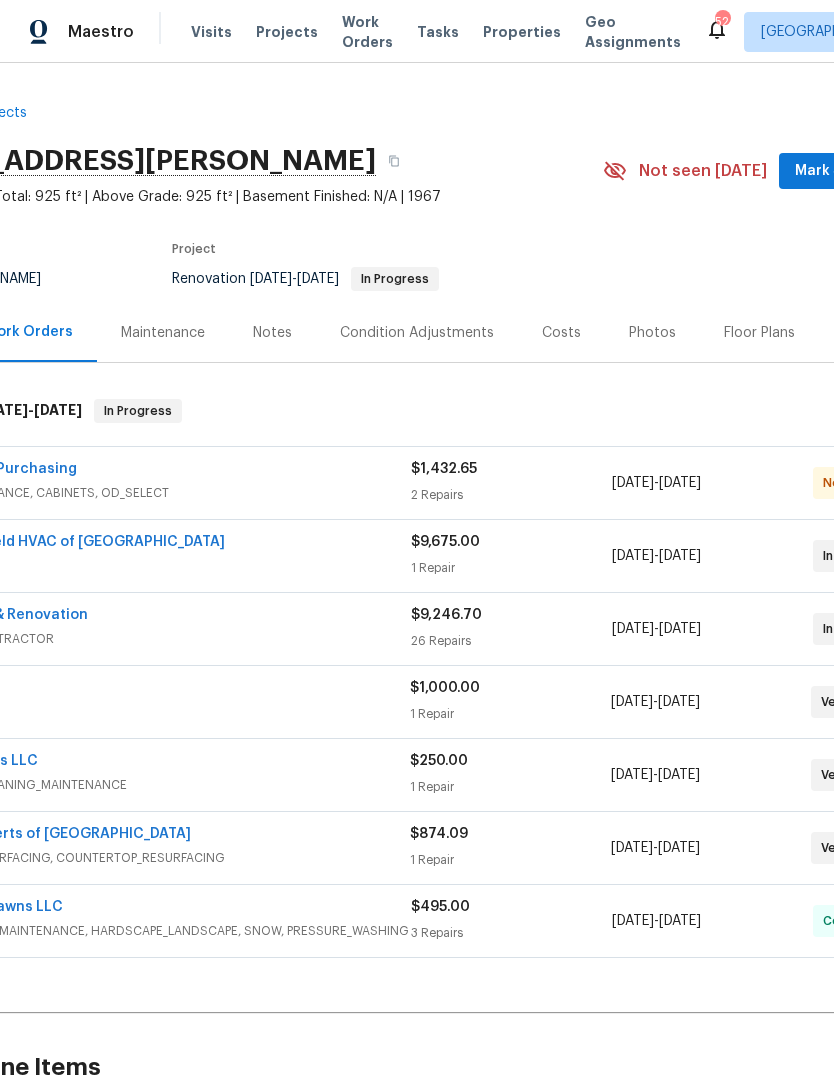 click on "7/22/2025" at bounding box center [680, 629] 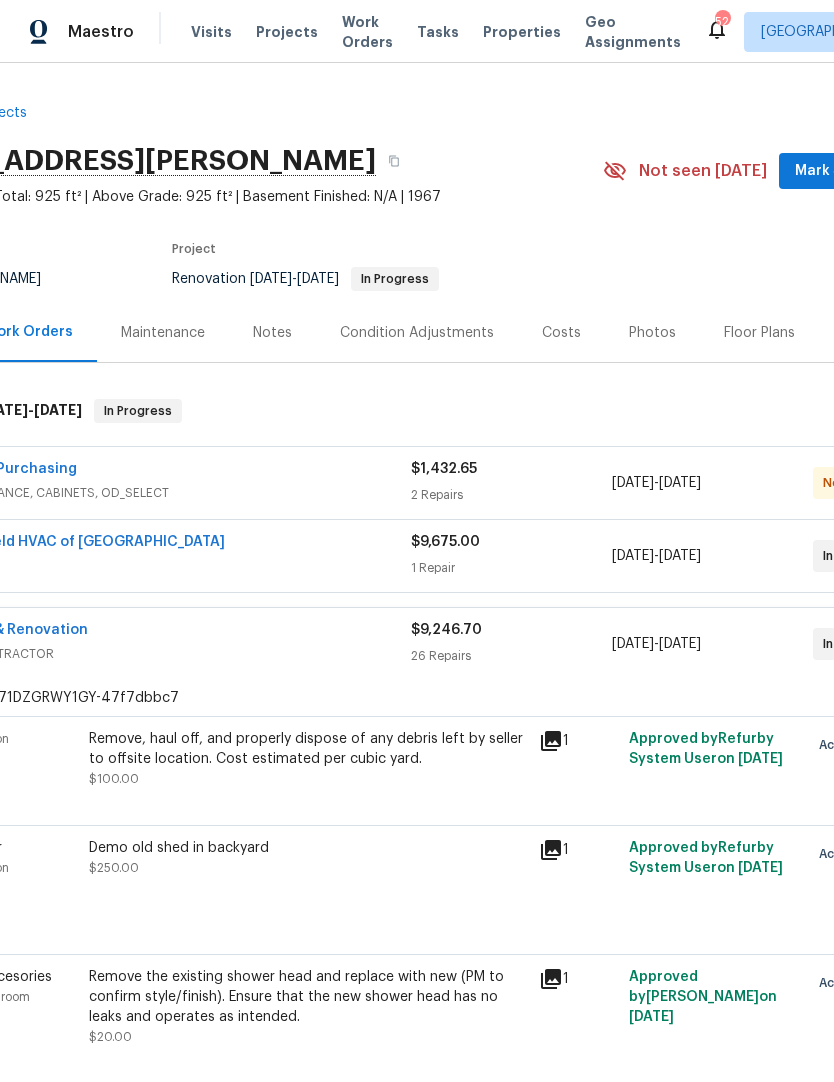 click on "7/22/2025" at bounding box center [680, 644] 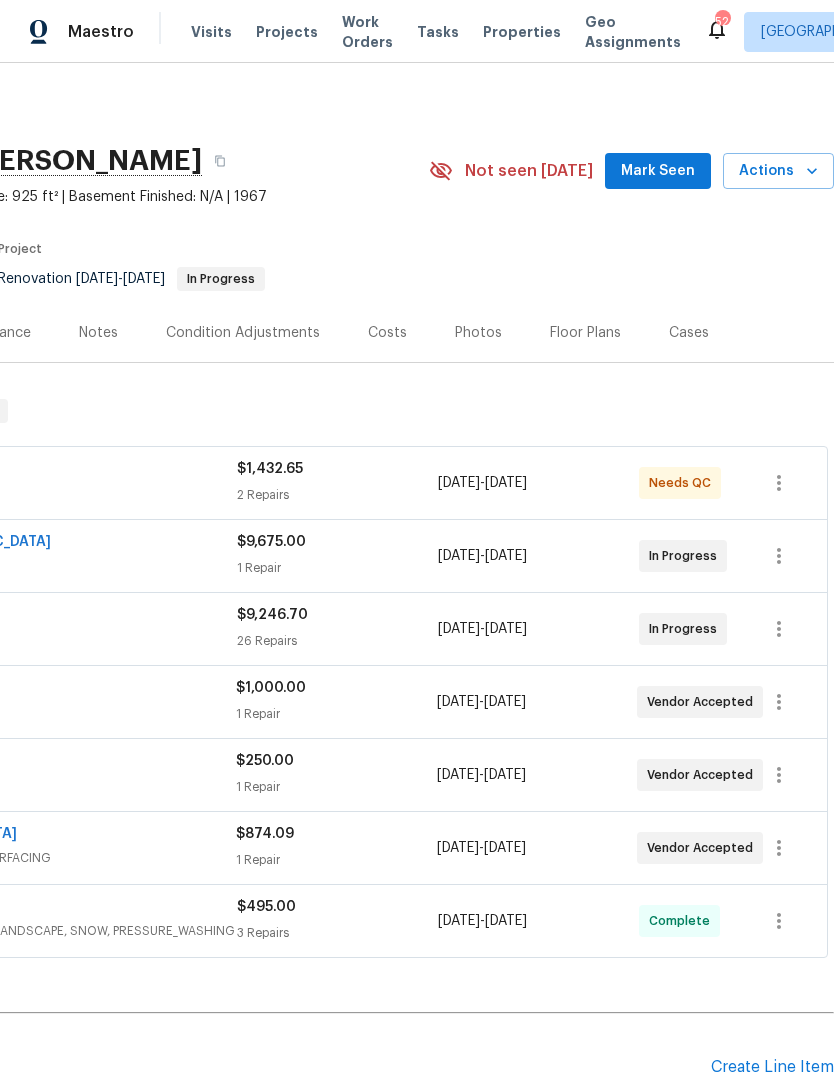scroll, scrollTop: 0, scrollLeft: 296, axis: horizontal 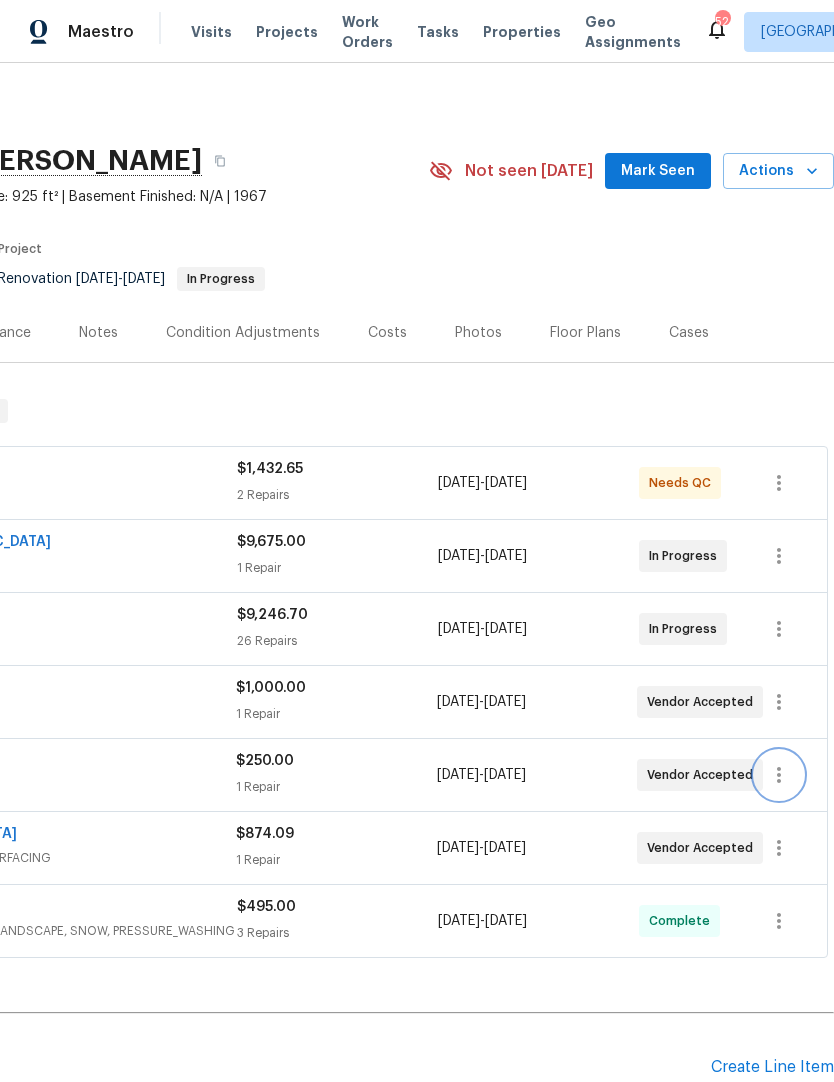 click 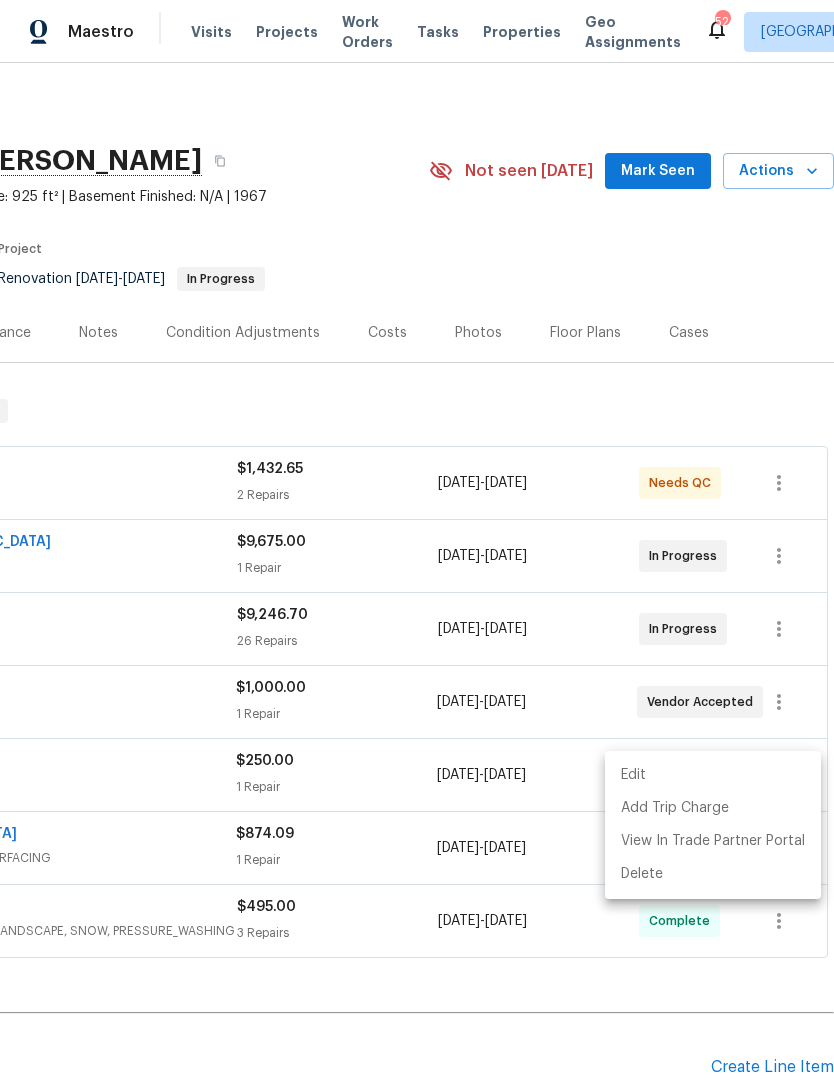 click on "Edit" at bounding box center [713, 775] 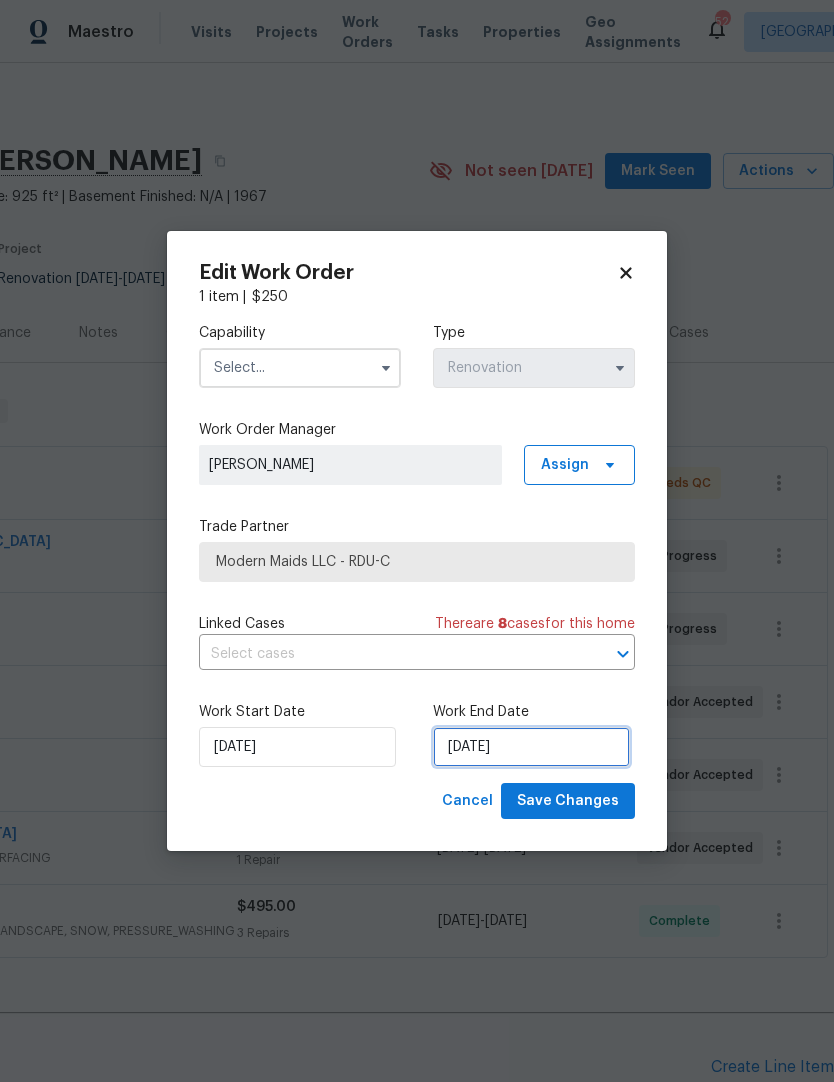 click on "7/23/2025" at bounding box center [531, 747] 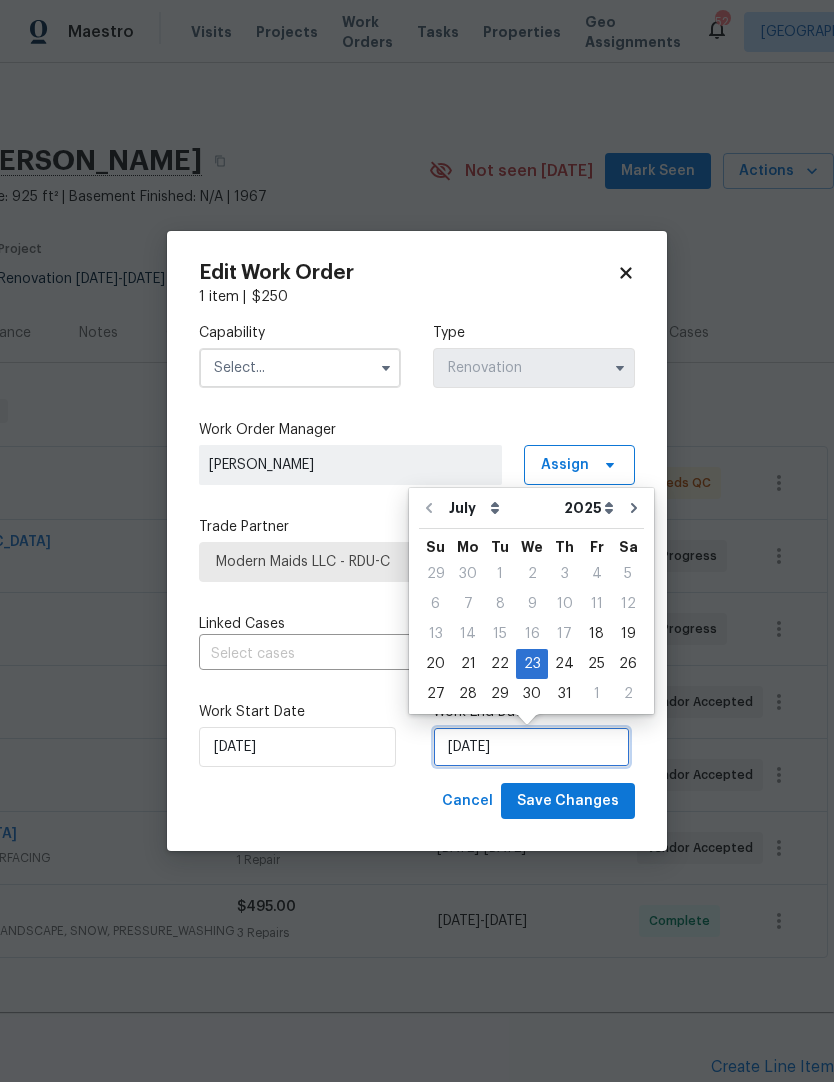 scroll, scrollTop: 15, scrollLeft: 0, axis: vertical 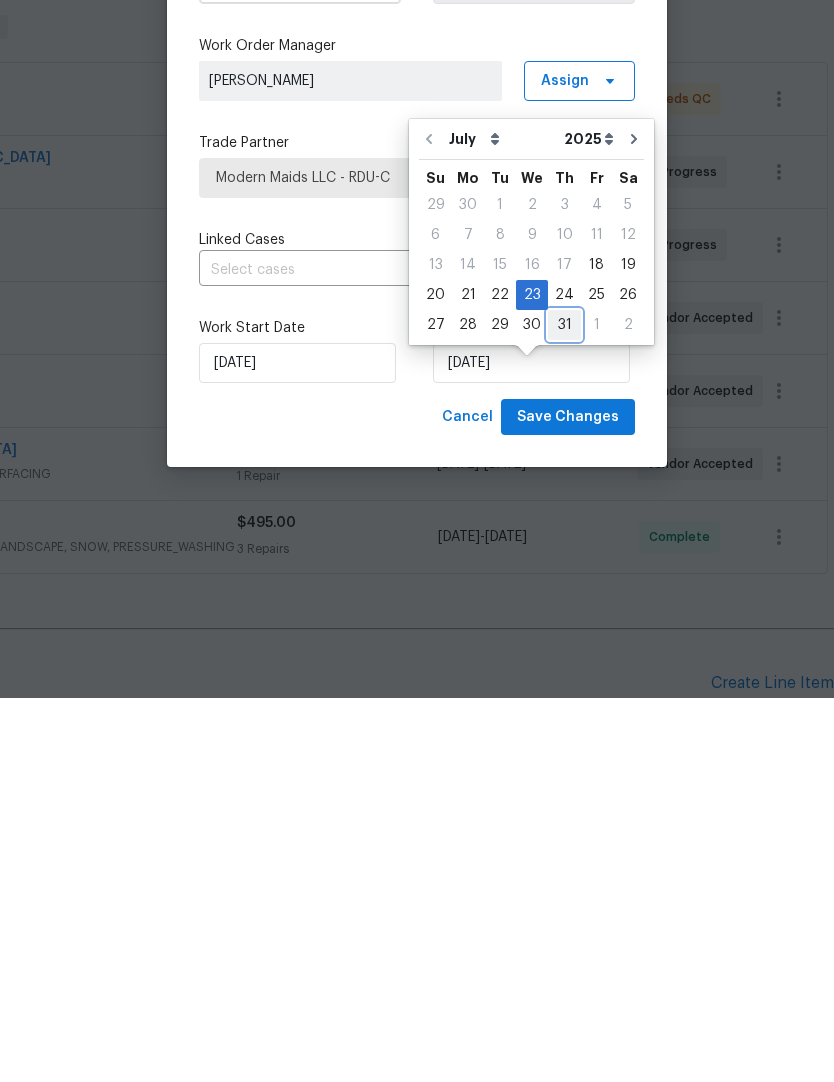 click on "31" at bounding box center (564, 709) 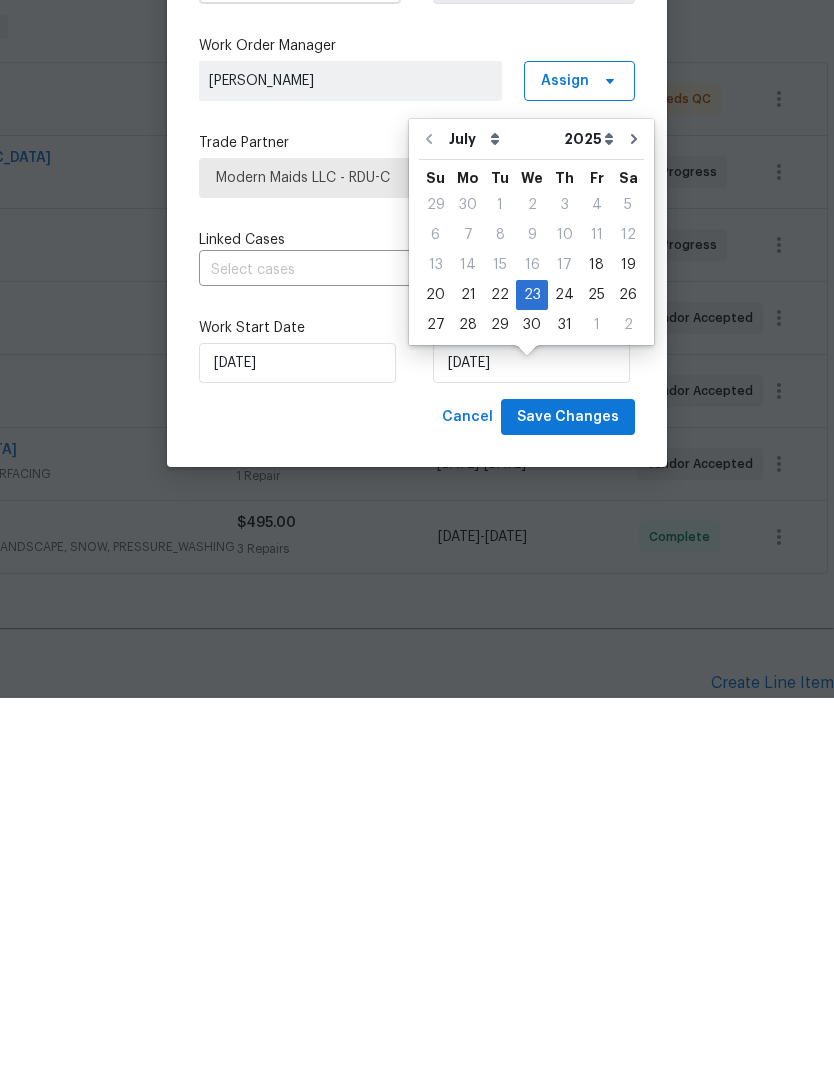 type on "7/31/2025" 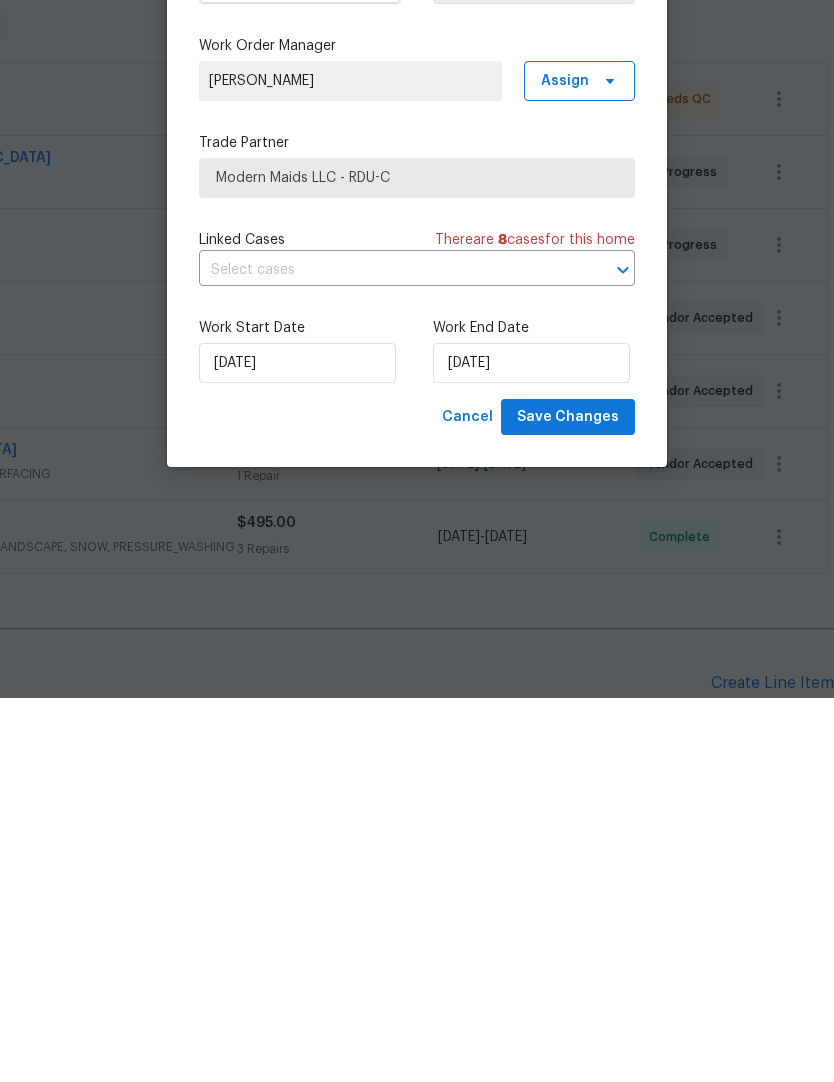 scroll, scrollTop: 82, scrollLeft: 0, axis: vertical 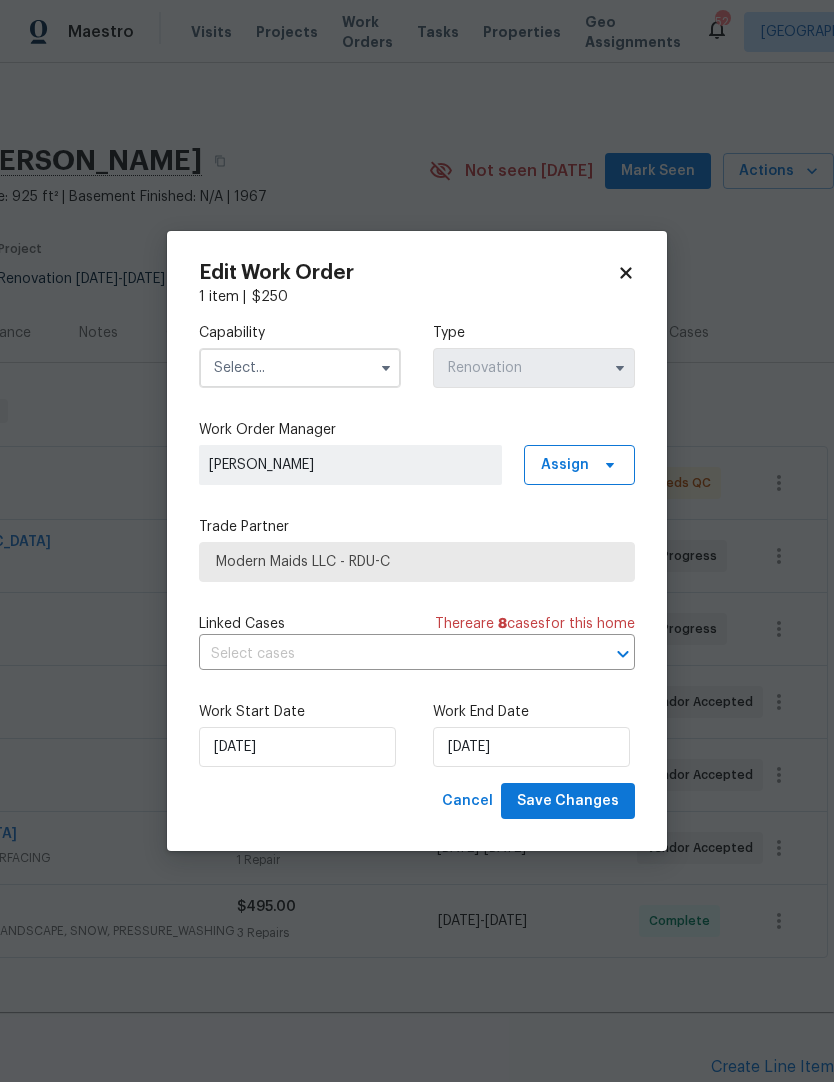 click at bounding box center (300, 368) 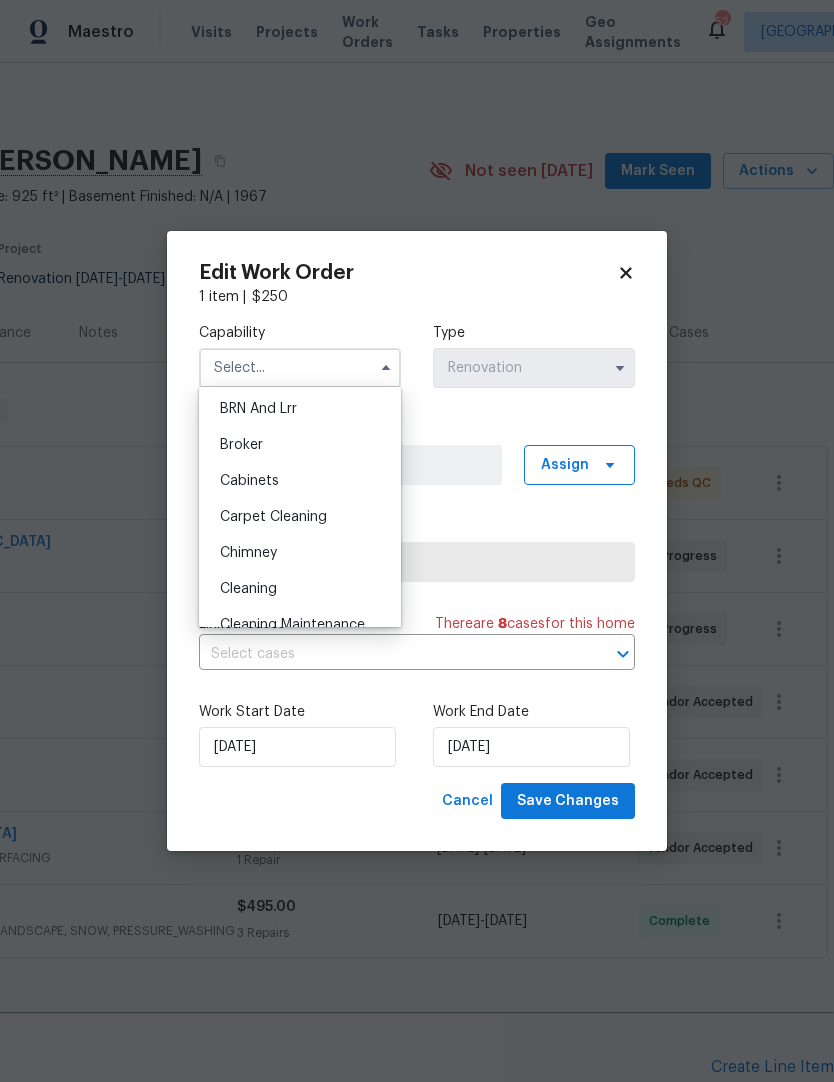 scroll, scrollTop: 223, scrollLeft: 0, axis: vertical 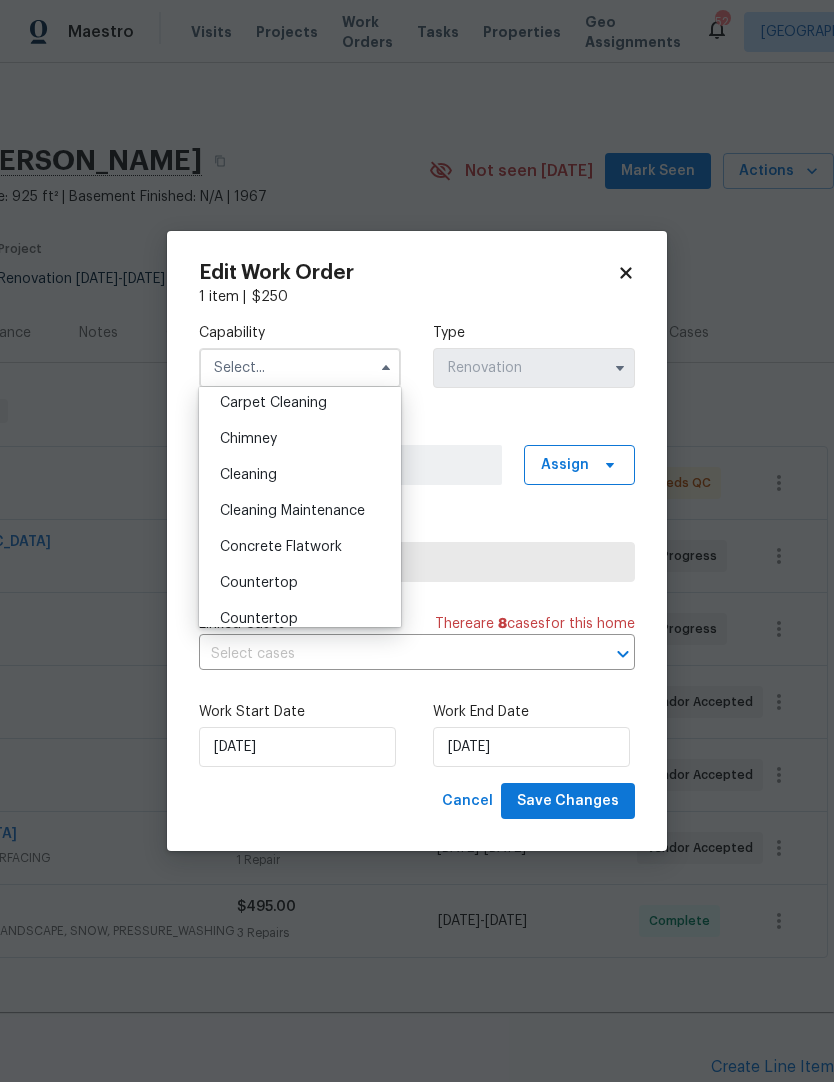click on "Cleaning" at bounding box center [248, 475] 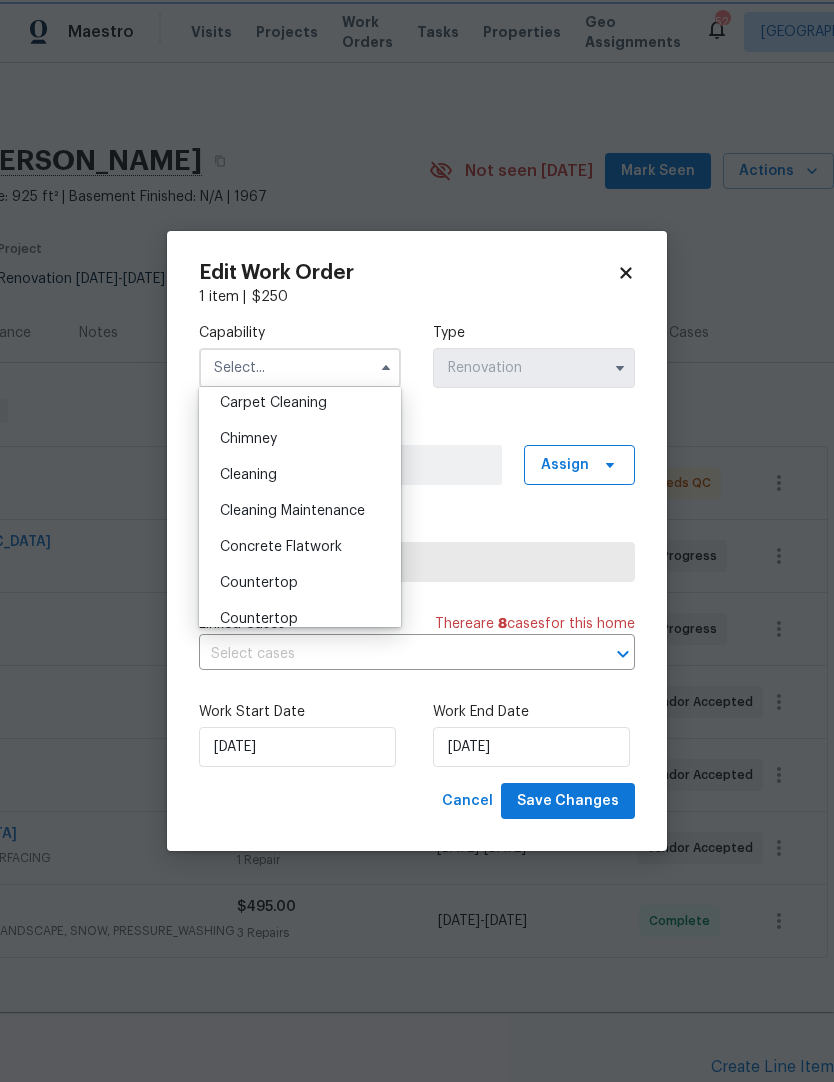 type on "Cleaning" 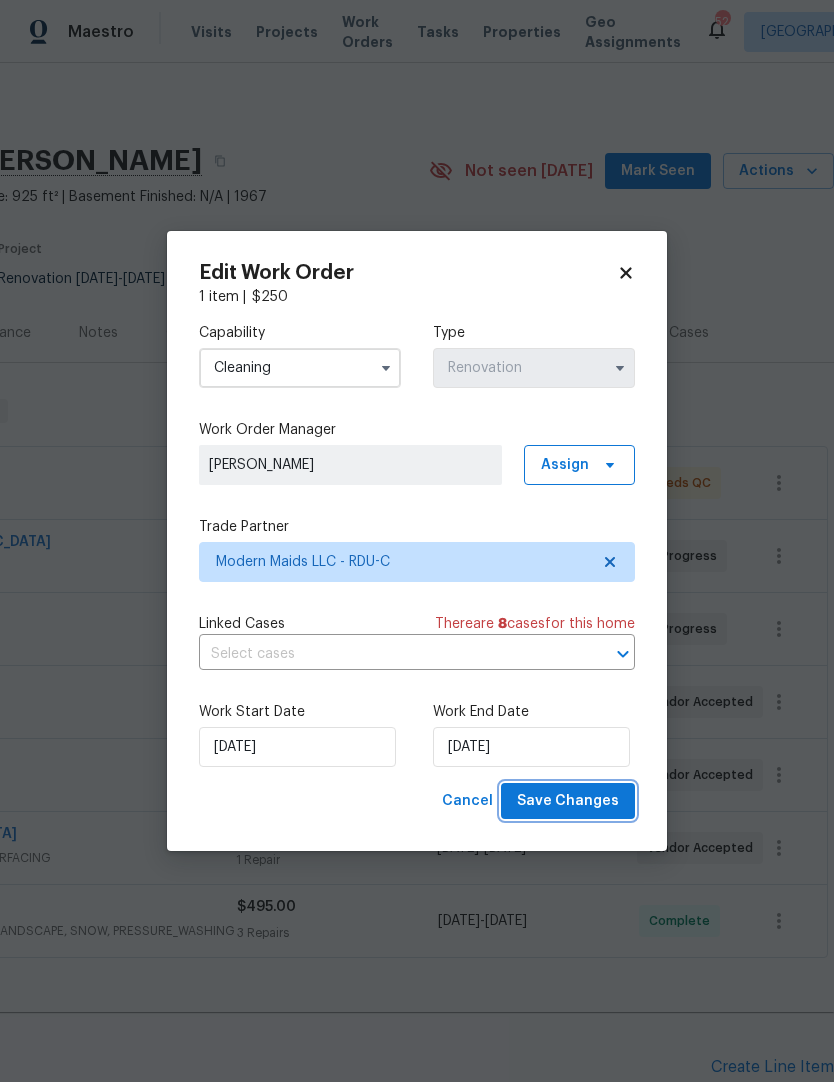 click on "Save Changes" at bounding box center (568, 801) 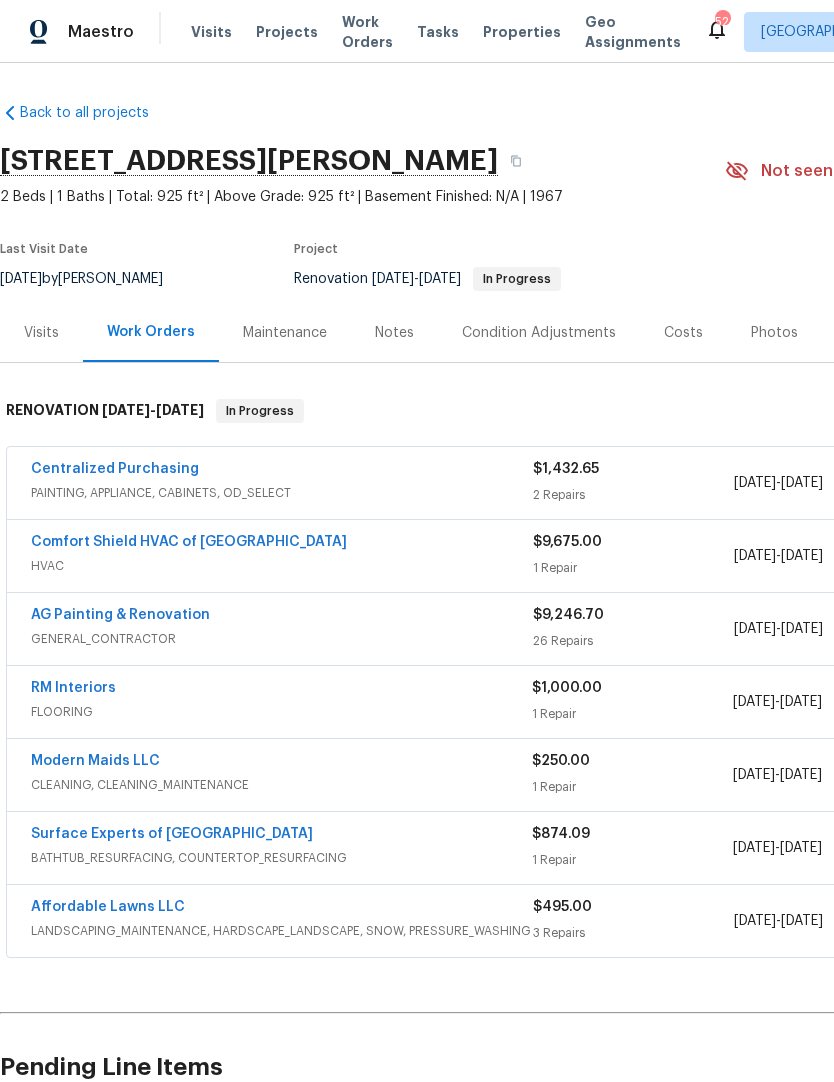 scroll, scrollTop: 0, scrollLeft: 0, axis: both 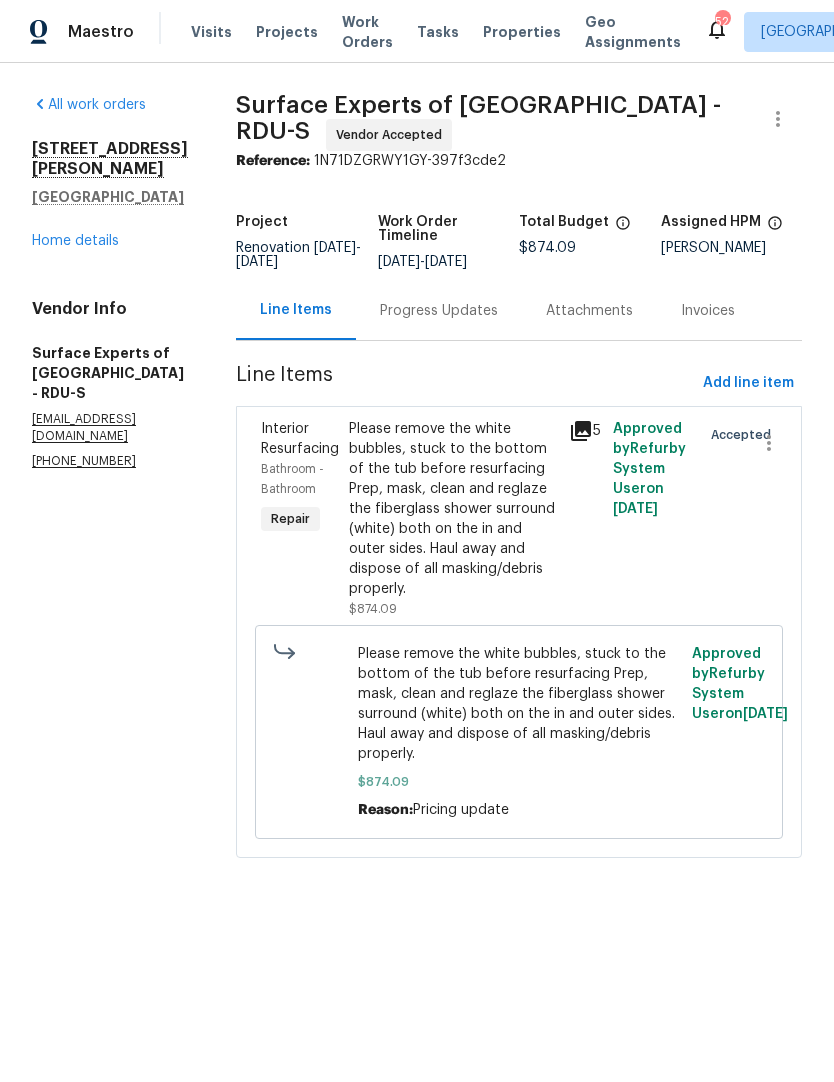 click on "Progress Updates" at bounding box center (439, 311) 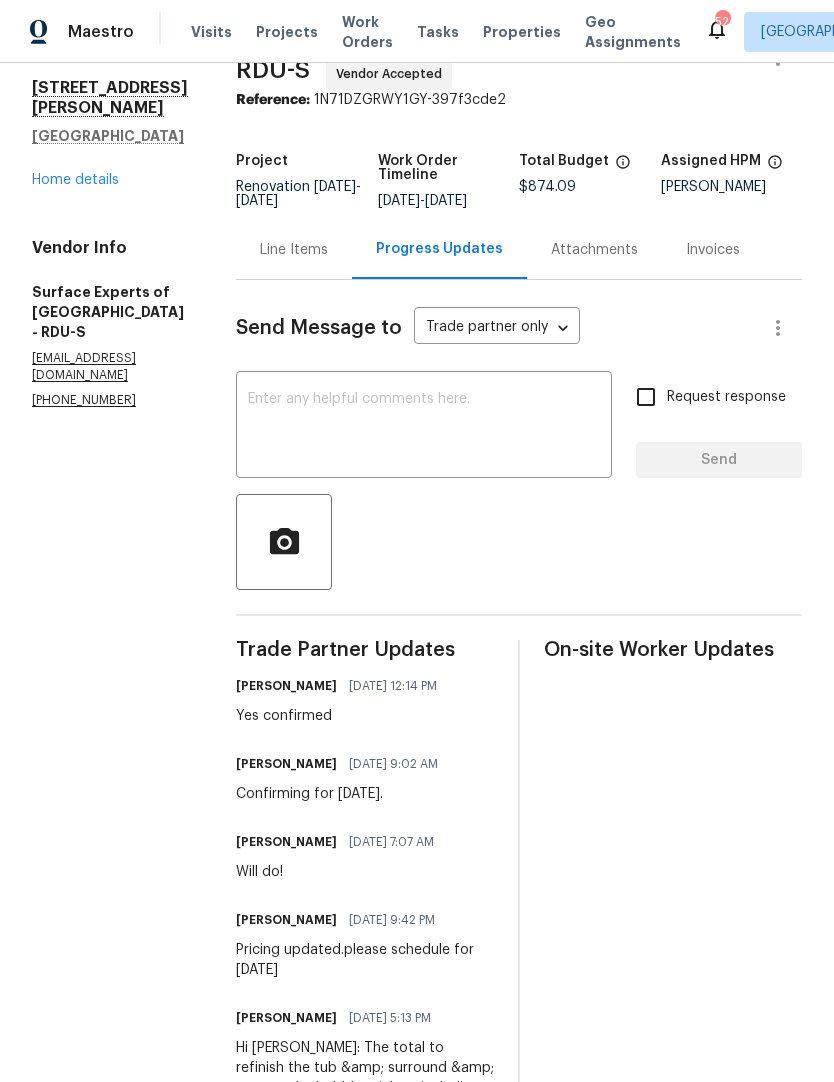 scroll, scrollTop: 65, scrollLeft: 0, axis: vertical 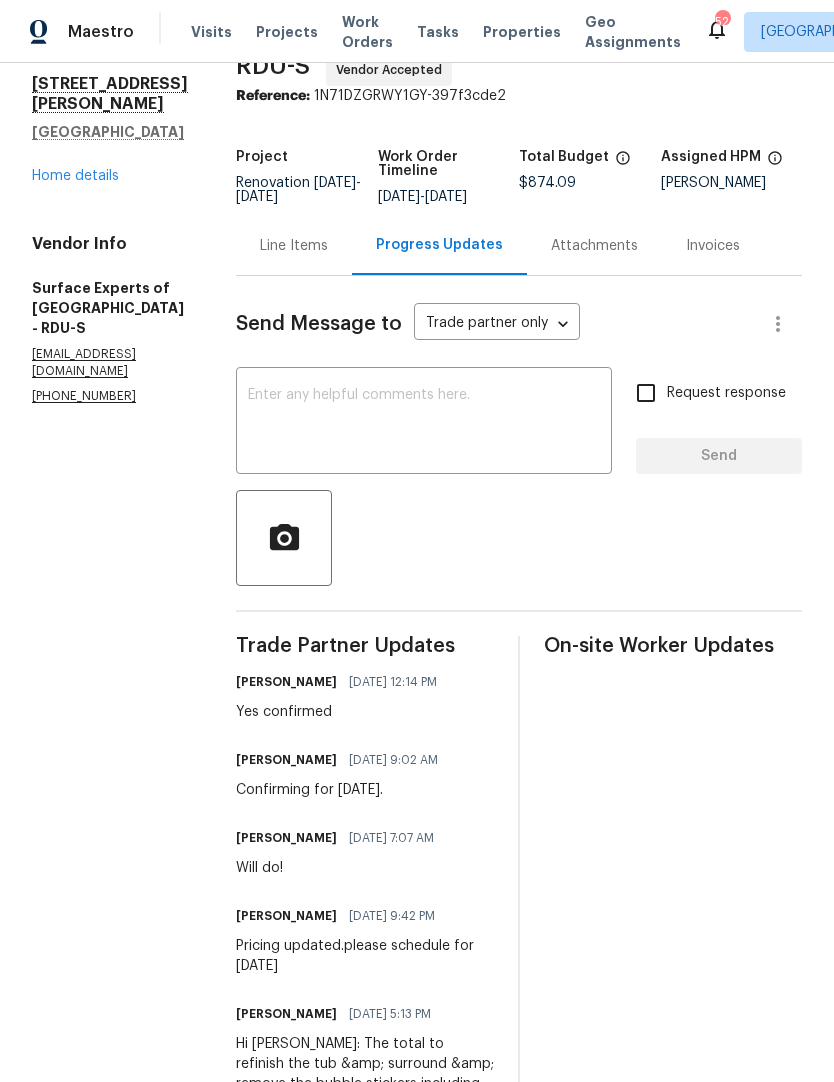 click on "Home details" at bounding box center (75, 176) 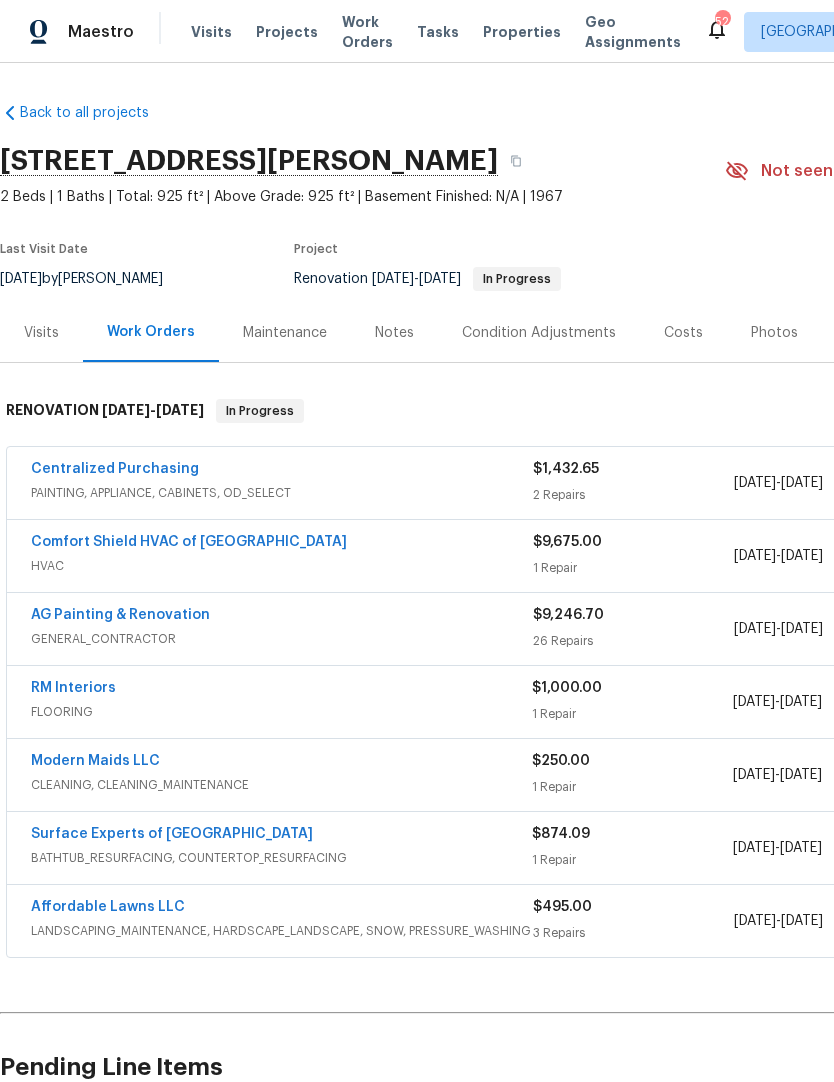 click on "Notes" at bounding box center (394, 333) 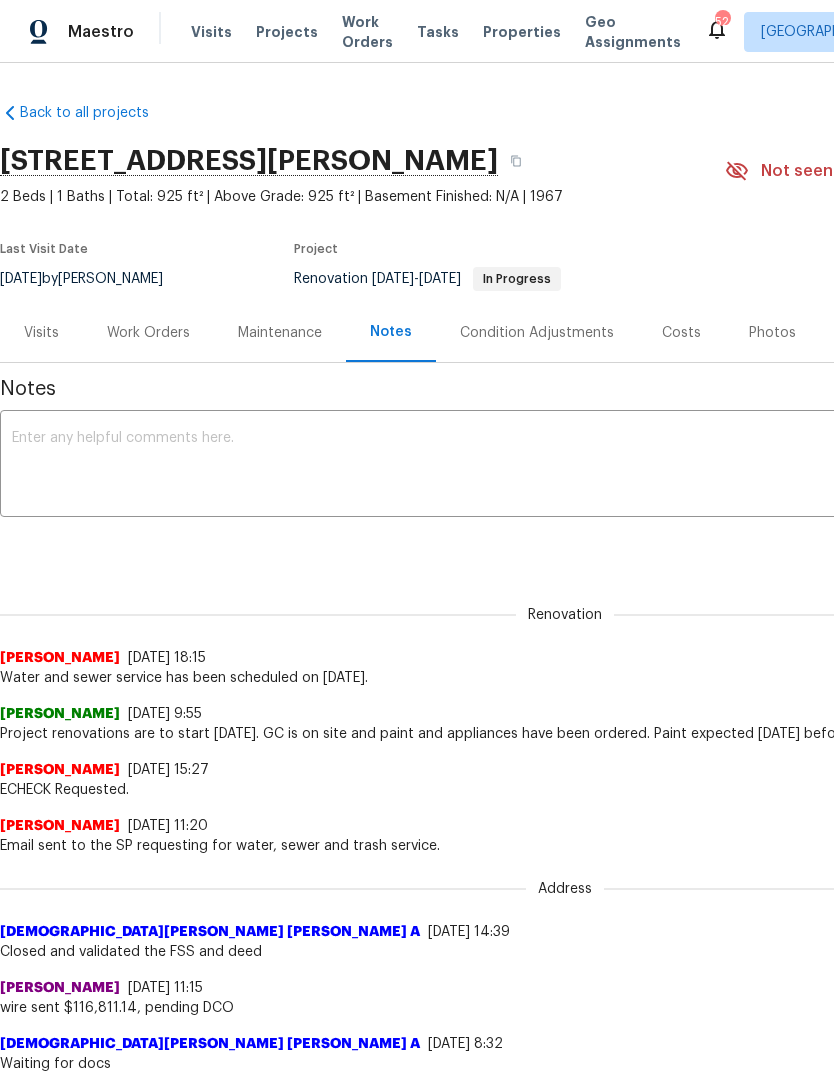 scroll, scrollTop: 0, scrollLeft: 0, axis: both 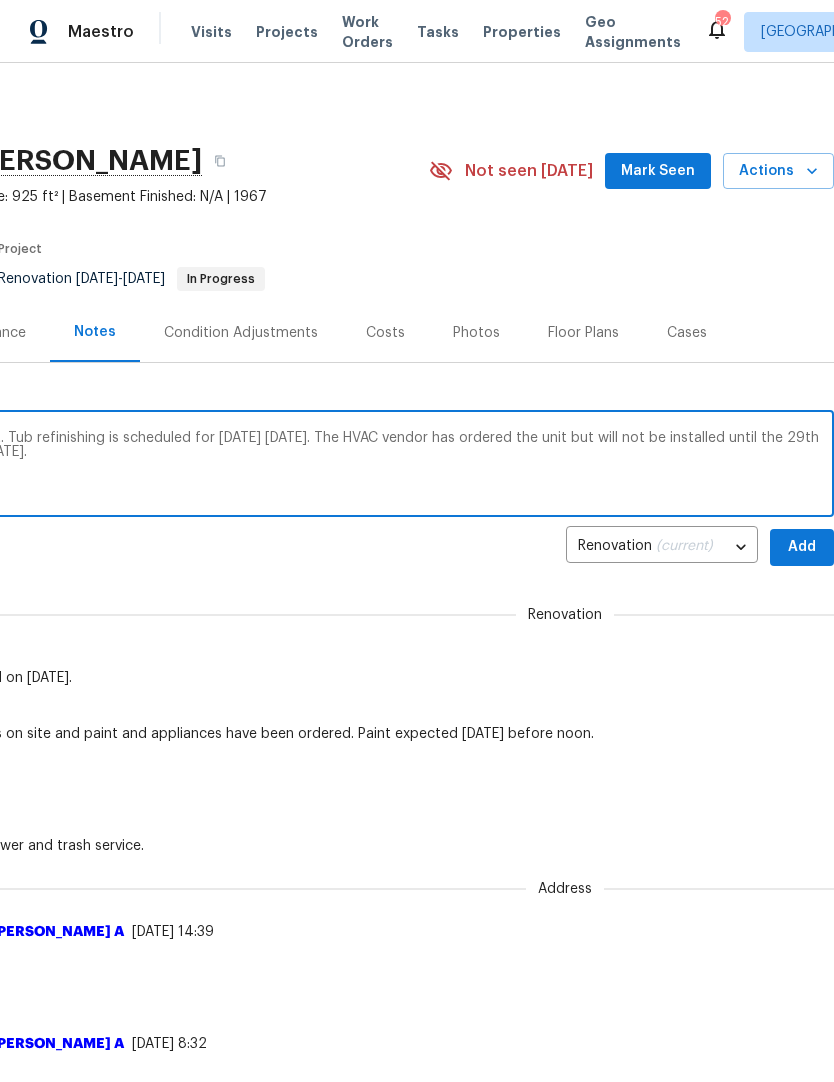 type on "GC is done with the interior work and paint. Tub refinishing is scheduled for tomorrow Wednesday 7/16. The HVAC vendor has ordered the unit but will not be installed until the 29th or 30 July. Cleaning will be scheduled on July 31." 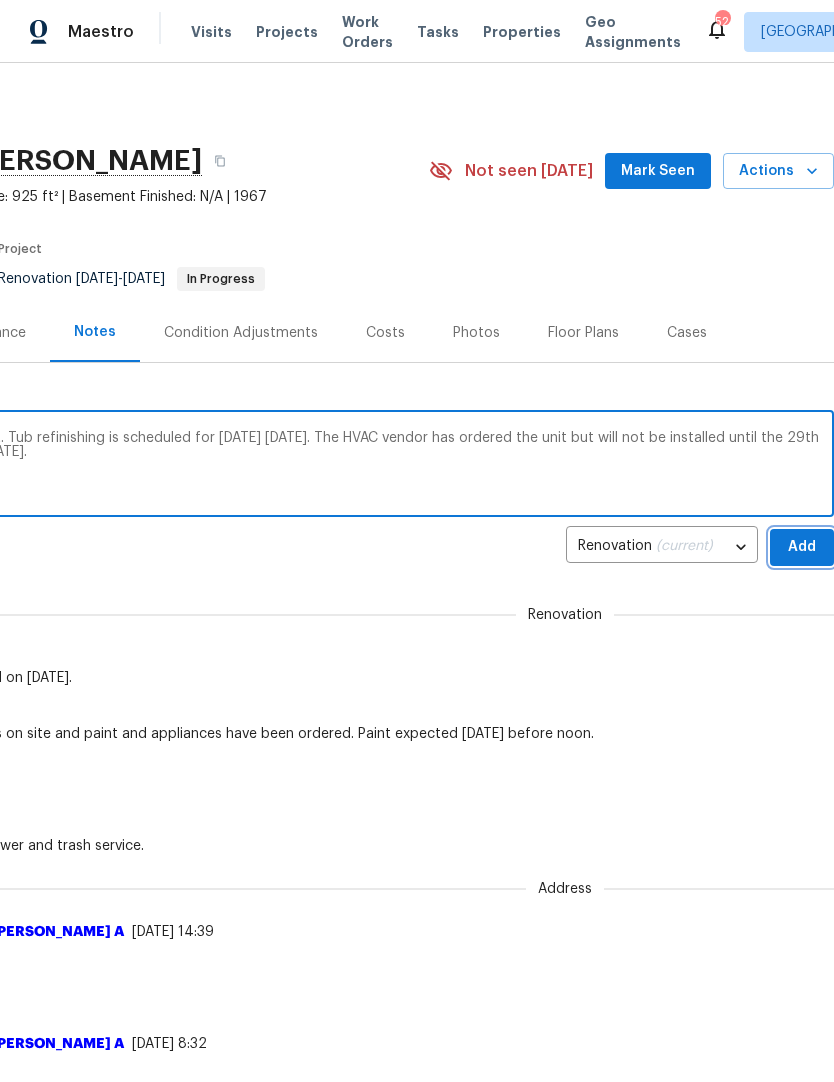 click on "Add" at bounding box center (802, 547) 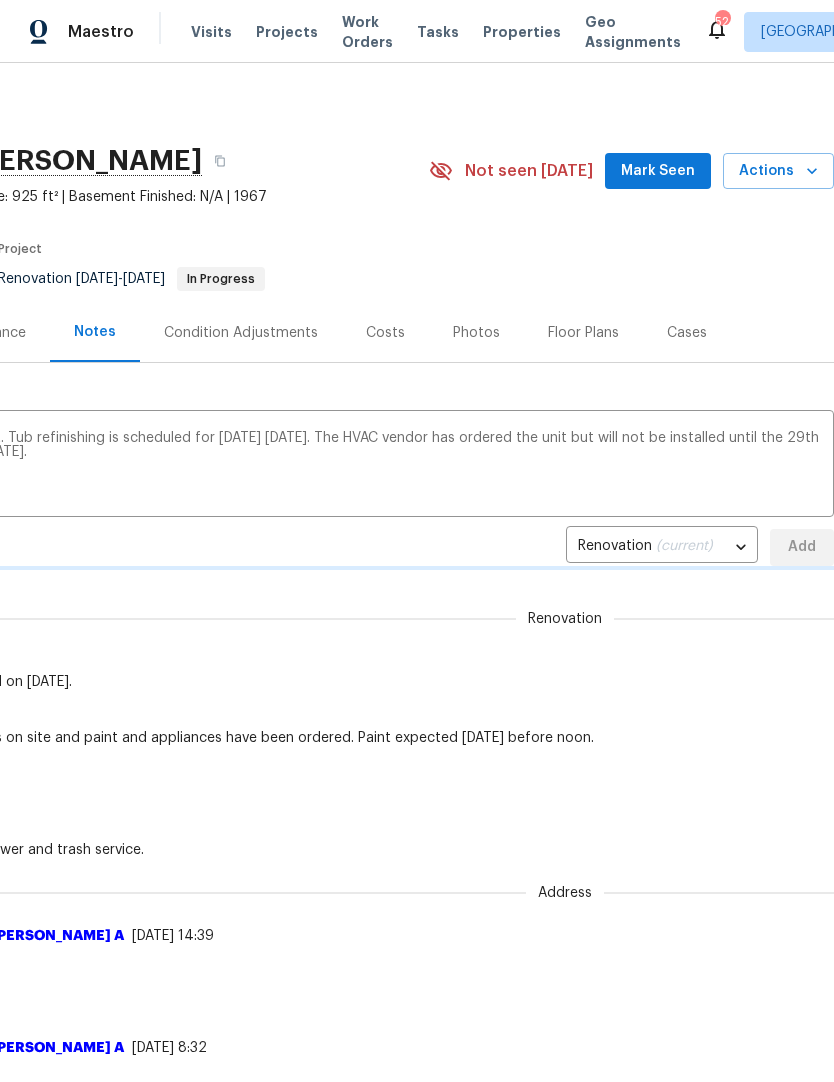 type 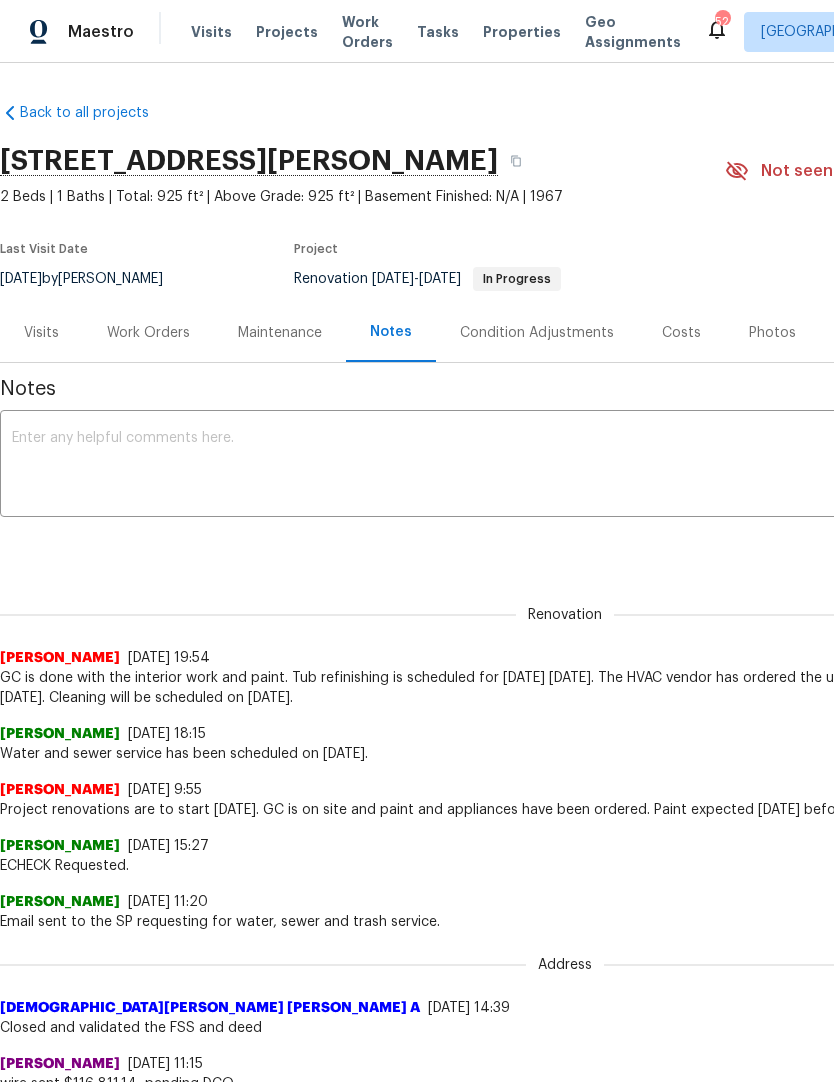scroll, scrollTop: 0, scrollLeft: 0, axis: both 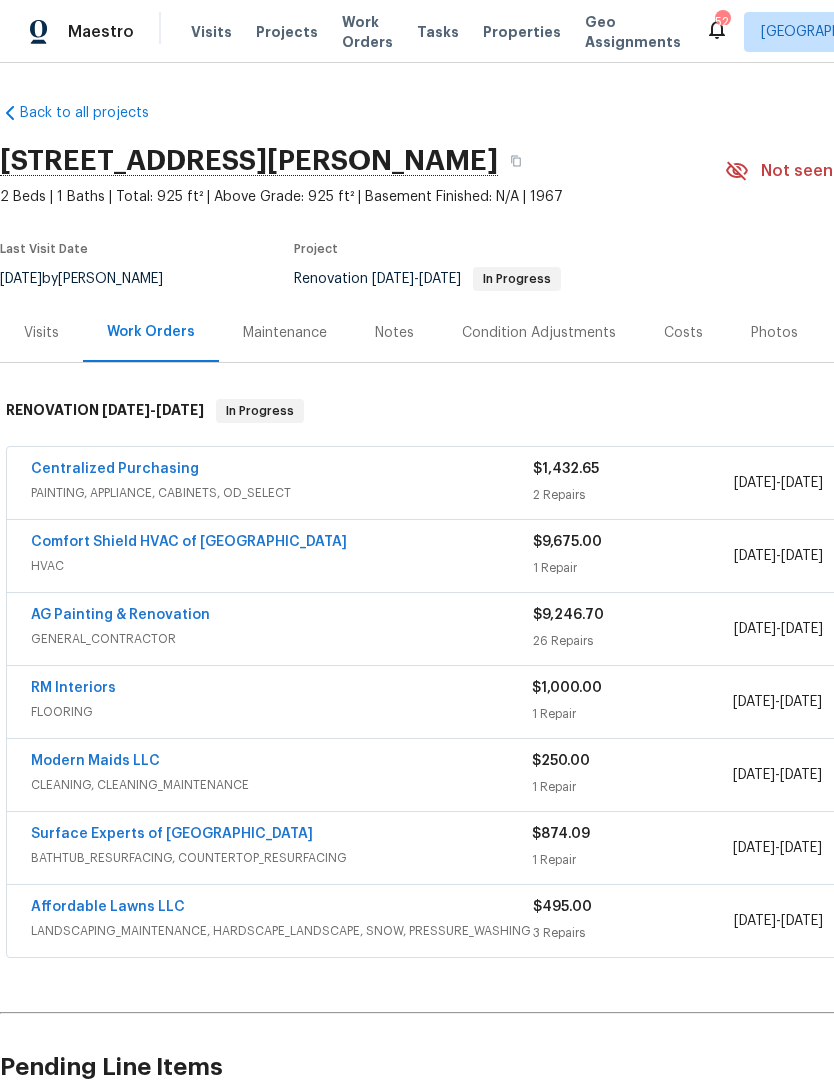 click on "Modern Maids LLC" at bounding box center (95, 761) 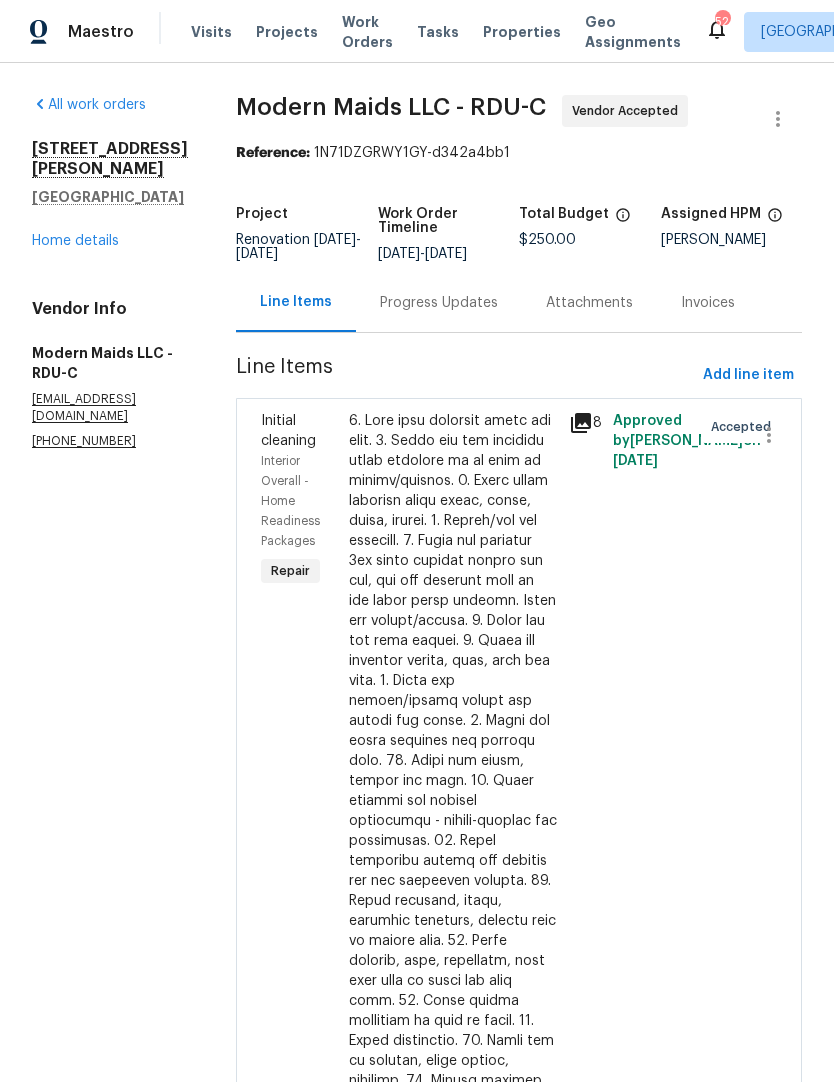 click on "Progress Updates" at bounding box center [439, 302] 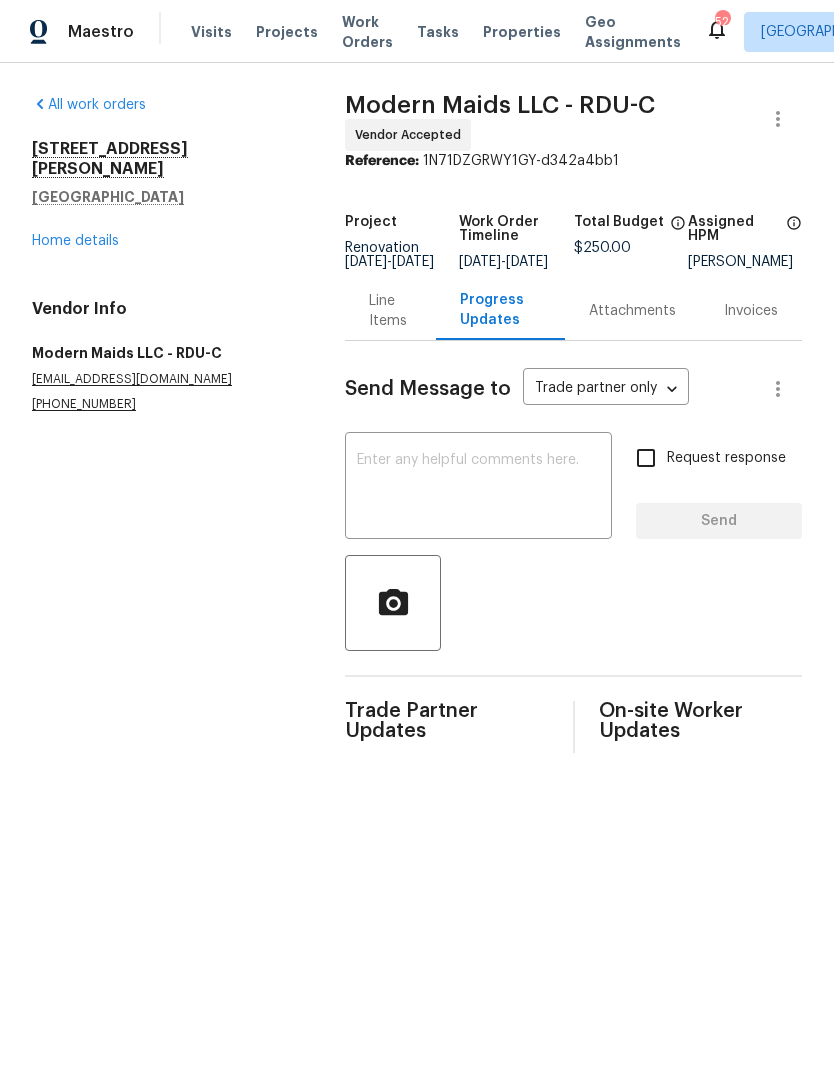 click at bounding box center [478, 488] 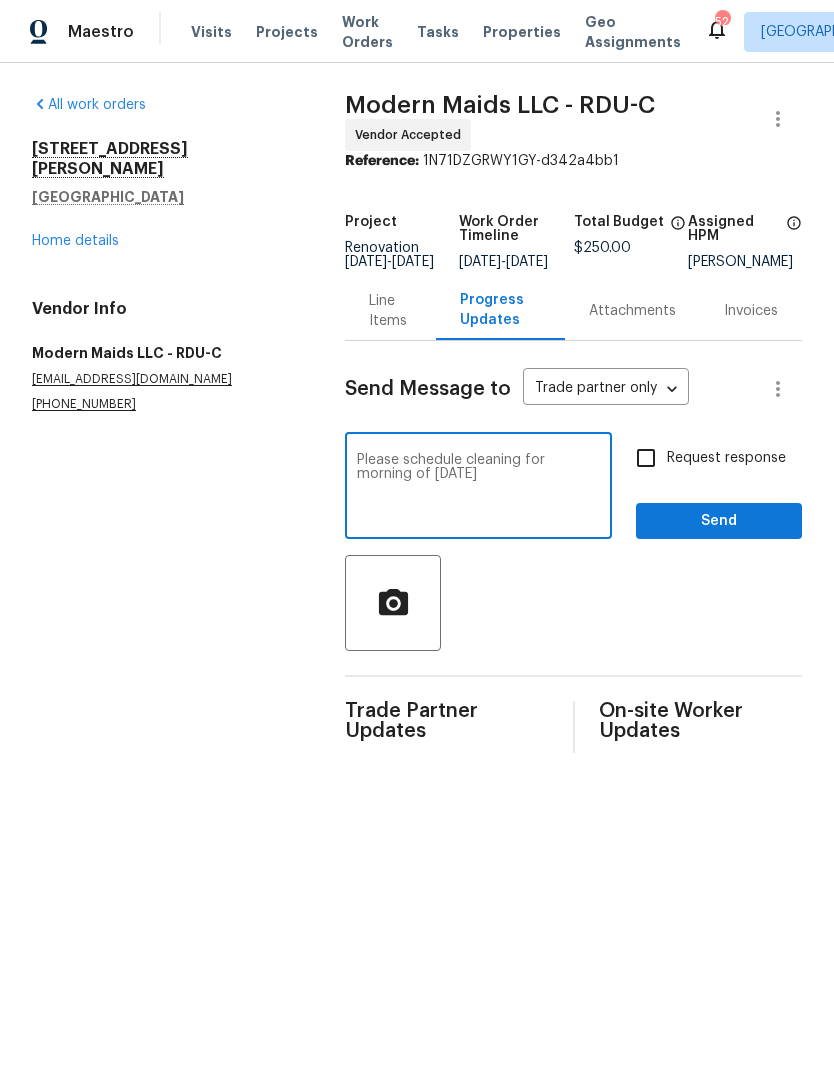 type on "Please schedule cleaning for morning of July 31" 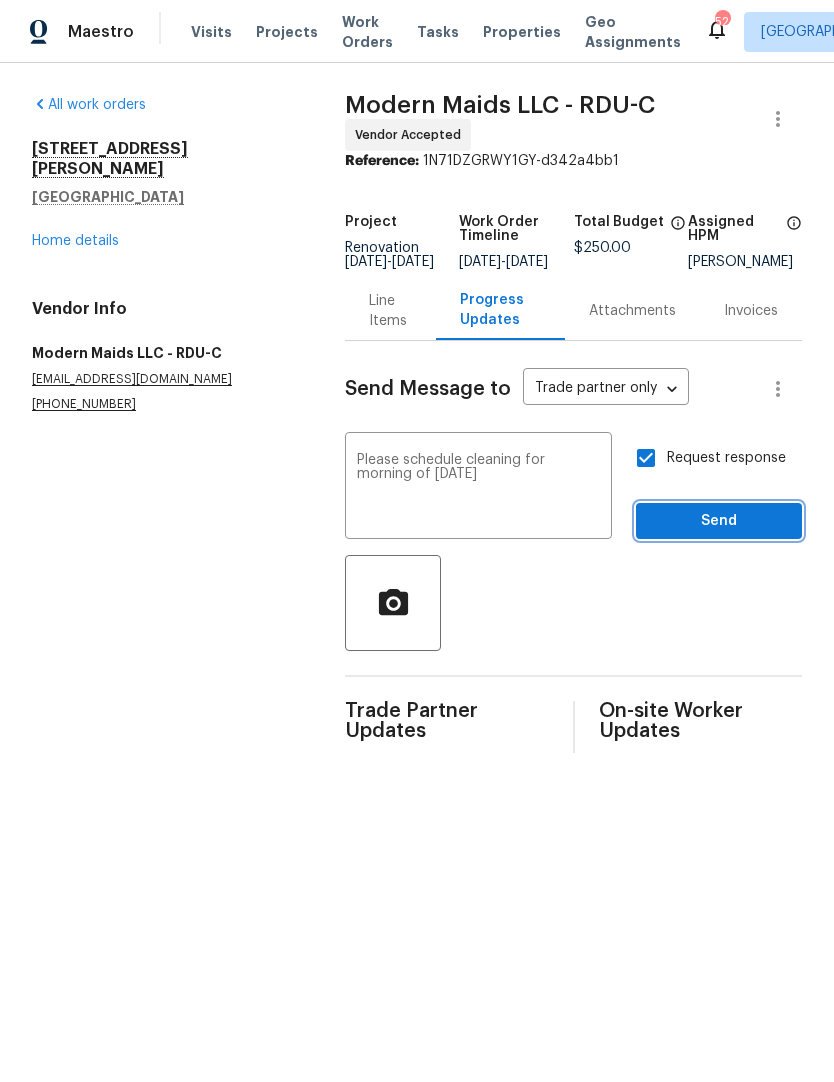 click on "Send" at bounding box center [719, 521] 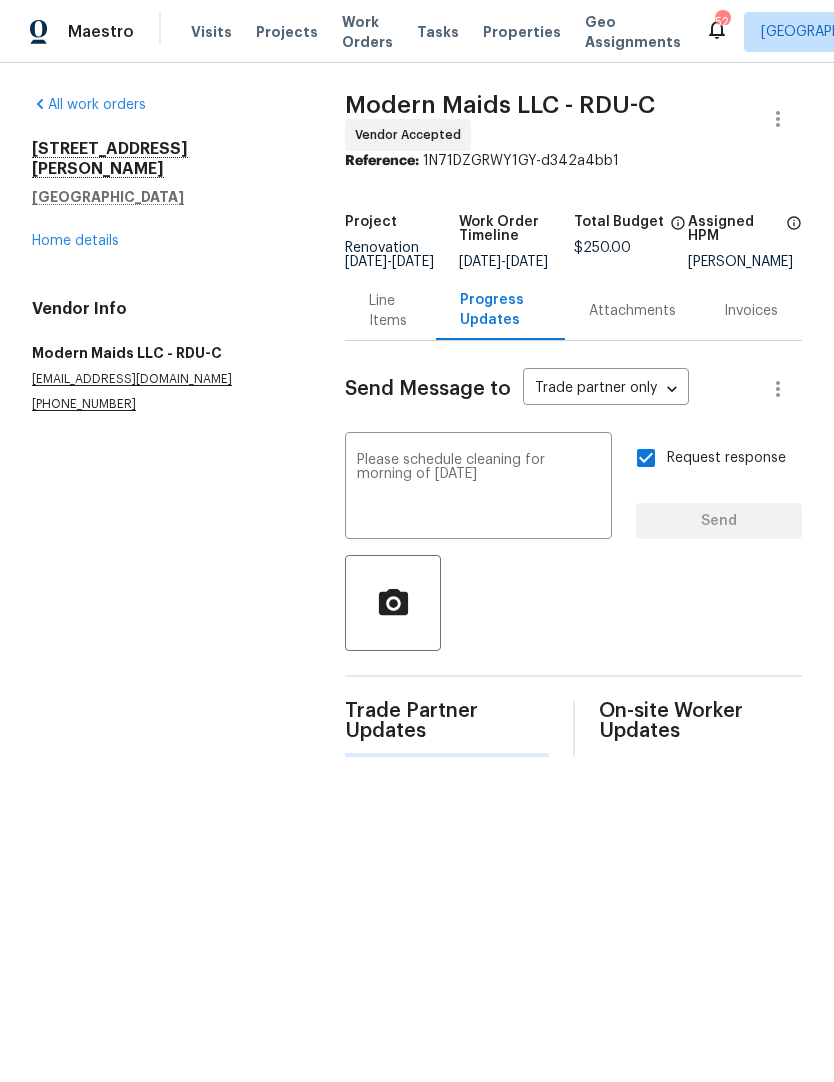 type 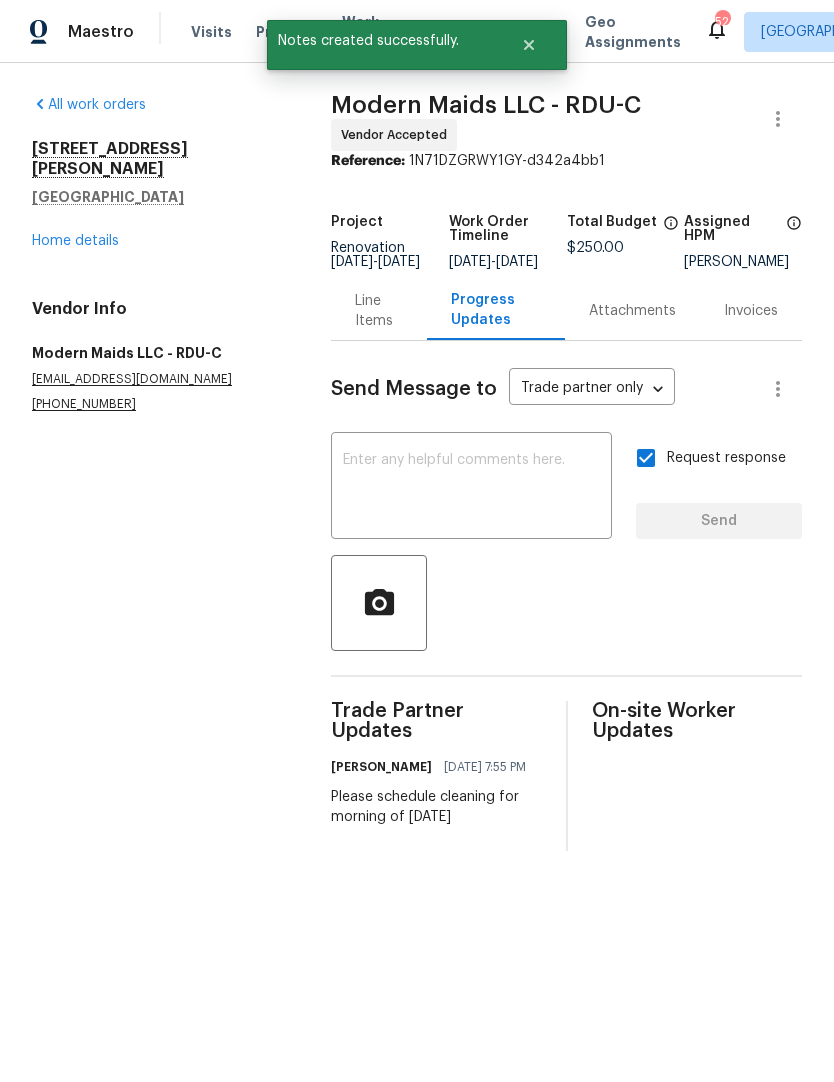 click on "Home details" at bounding box center (75, 241) 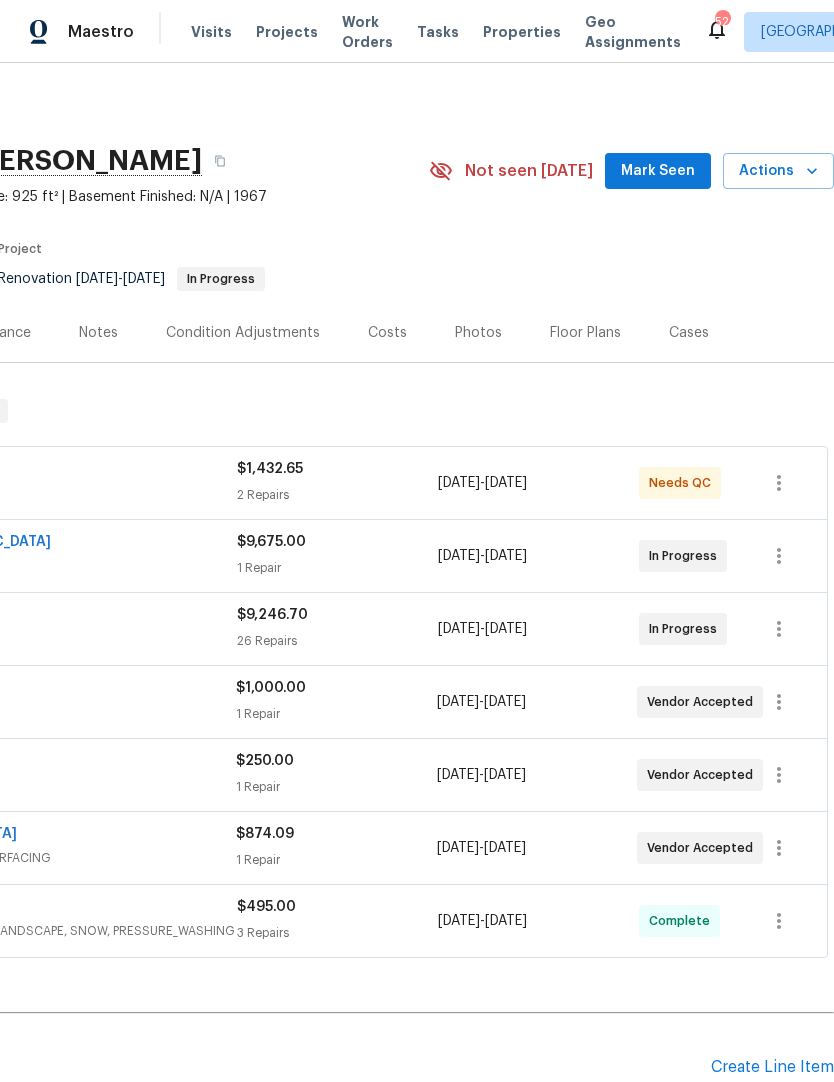 scroll, scrollTop: 0, scrollLeft: 296, axis: horizontal 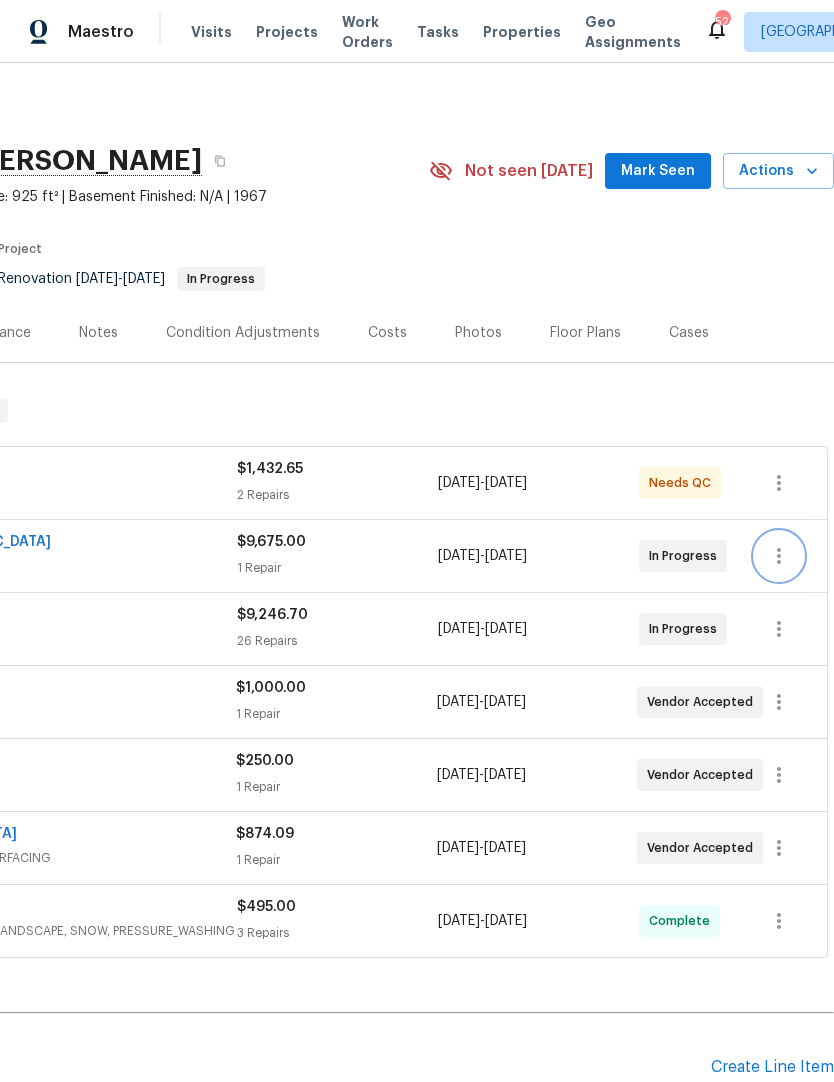 click 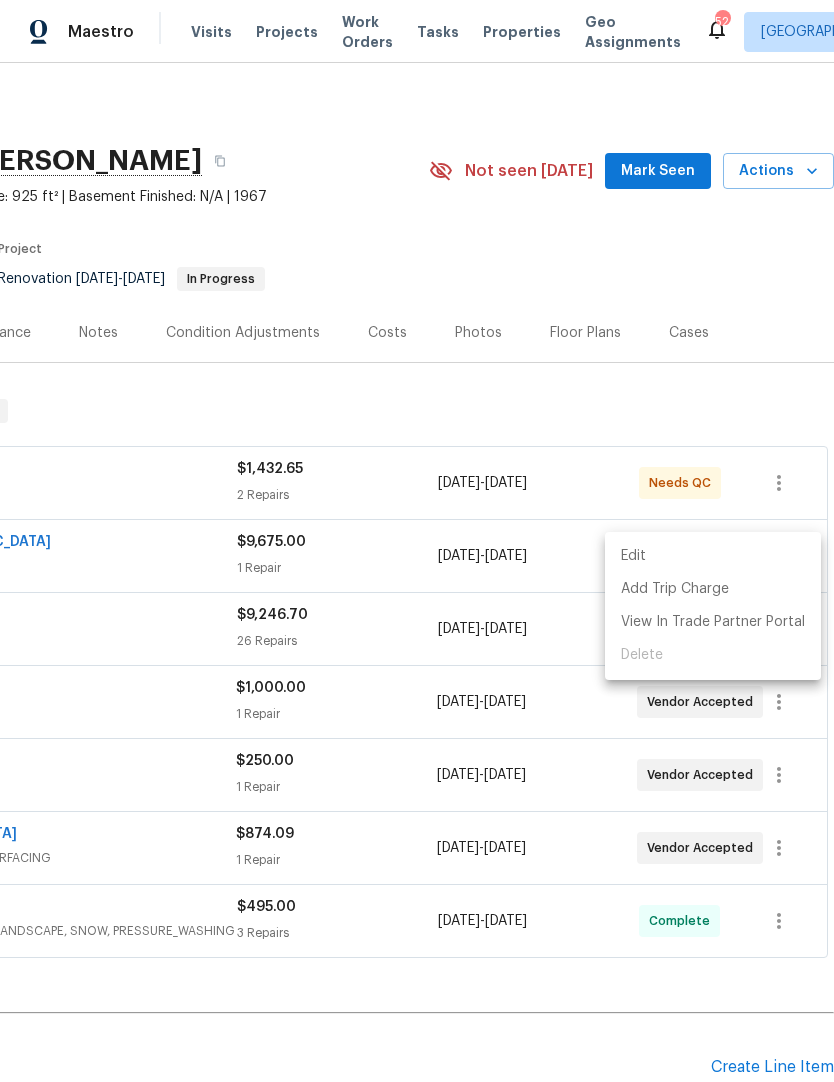 click on "Edit" at bounding box center [713, 556] 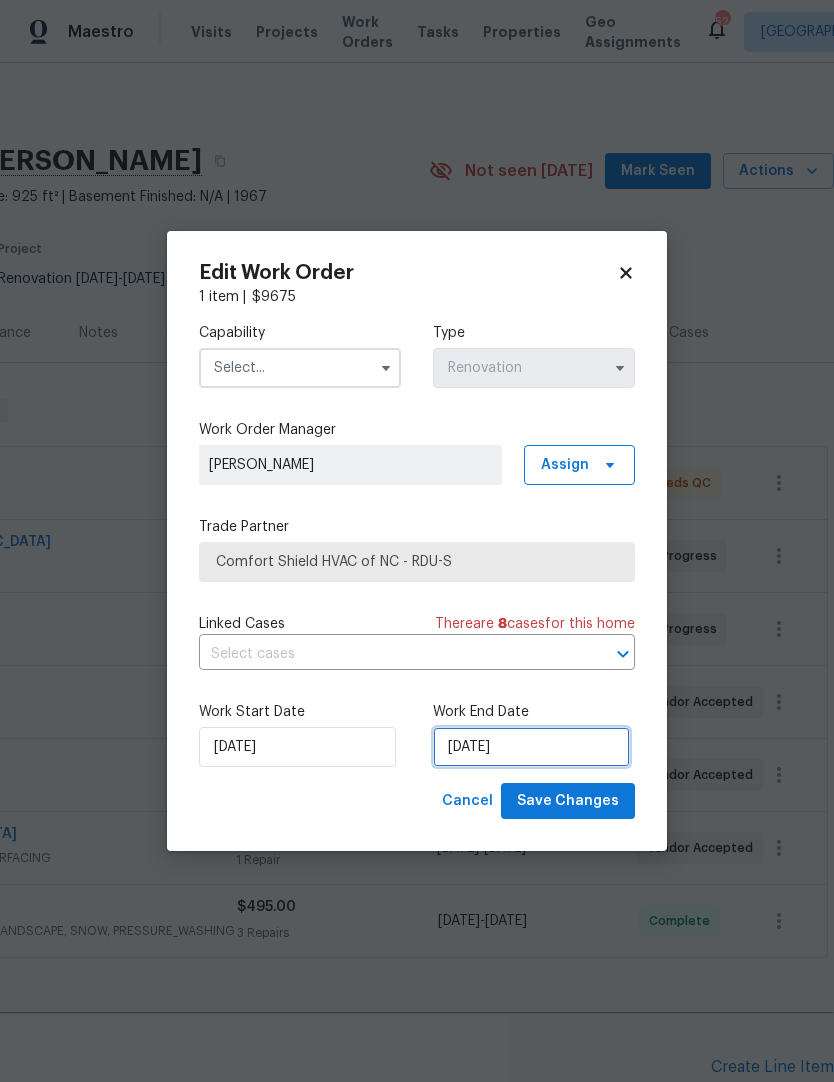 click on "7/15/2025" at bounding box center [531, 747] 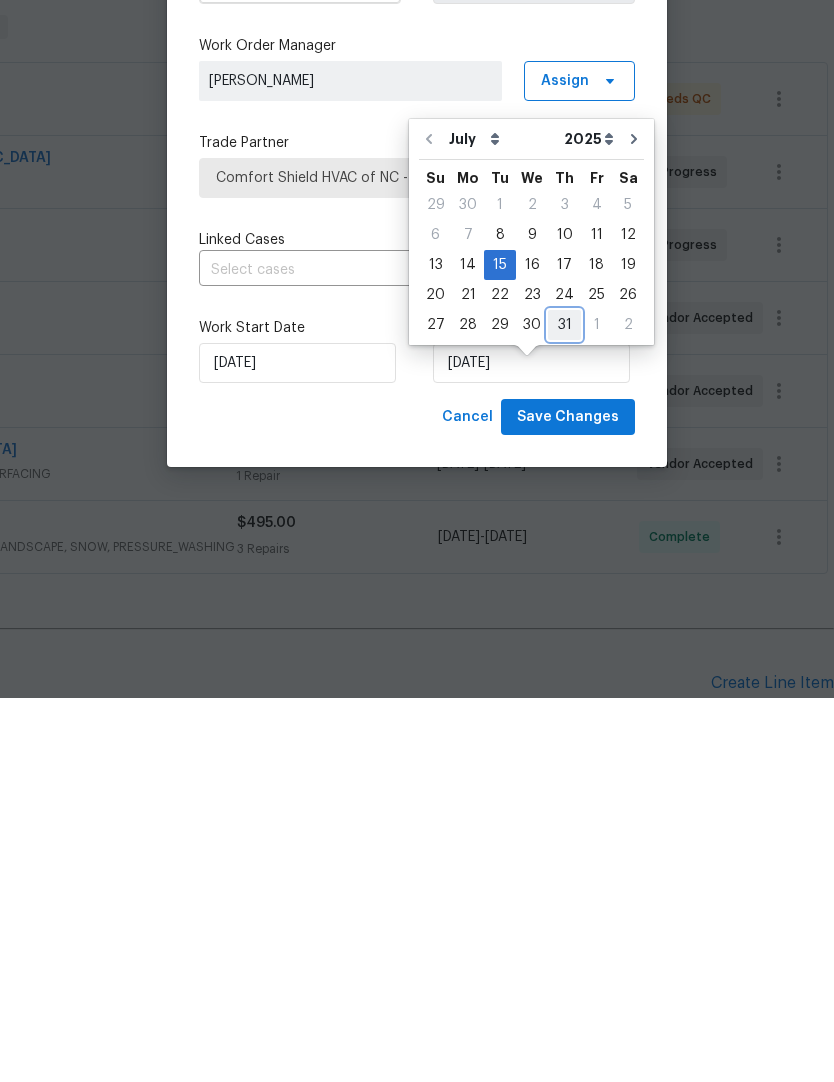 click on "31" at bounding box center [564, 709] 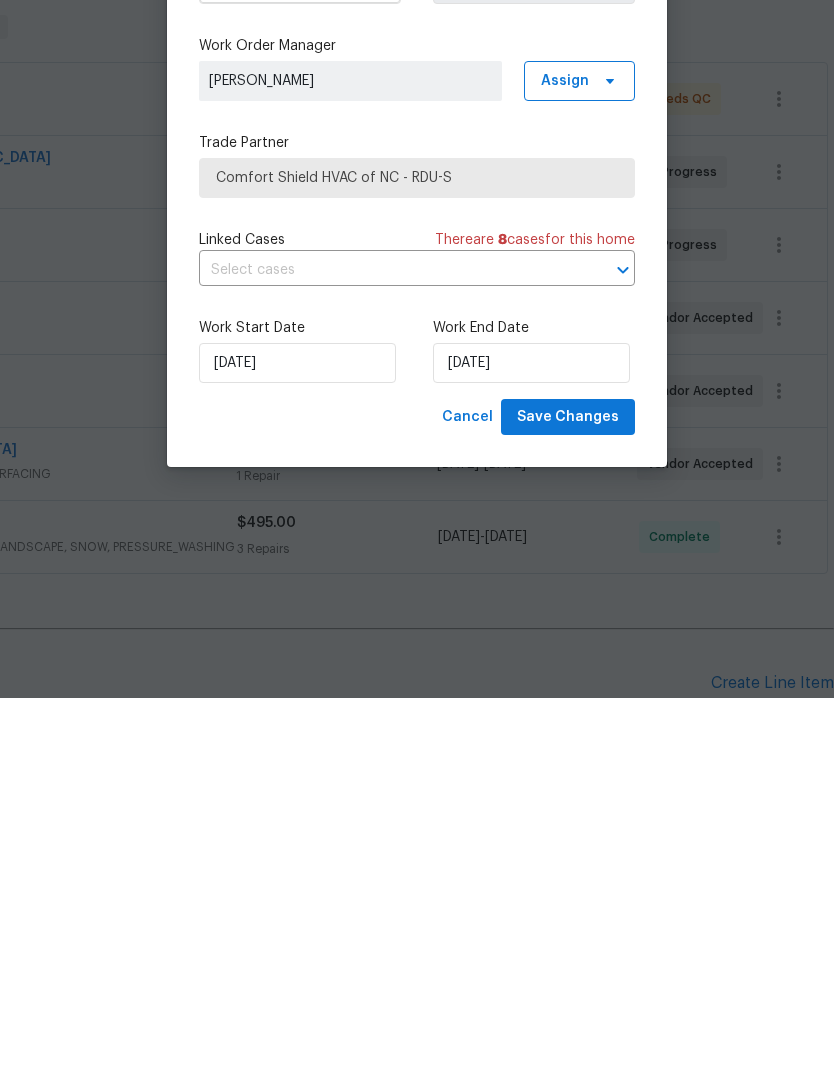 scroll, scrollTop: 82, scrollLeft: 0, axis: vertical 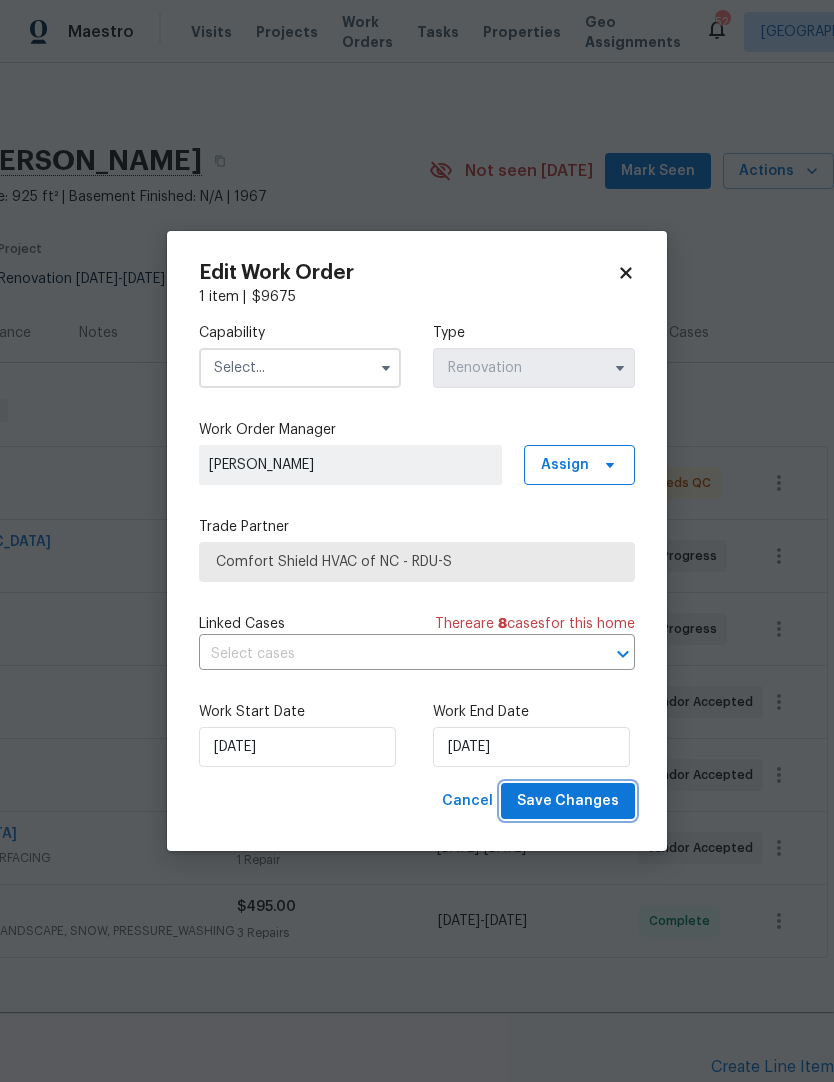 click on "Save Changes" at bounding box center [568, 801] 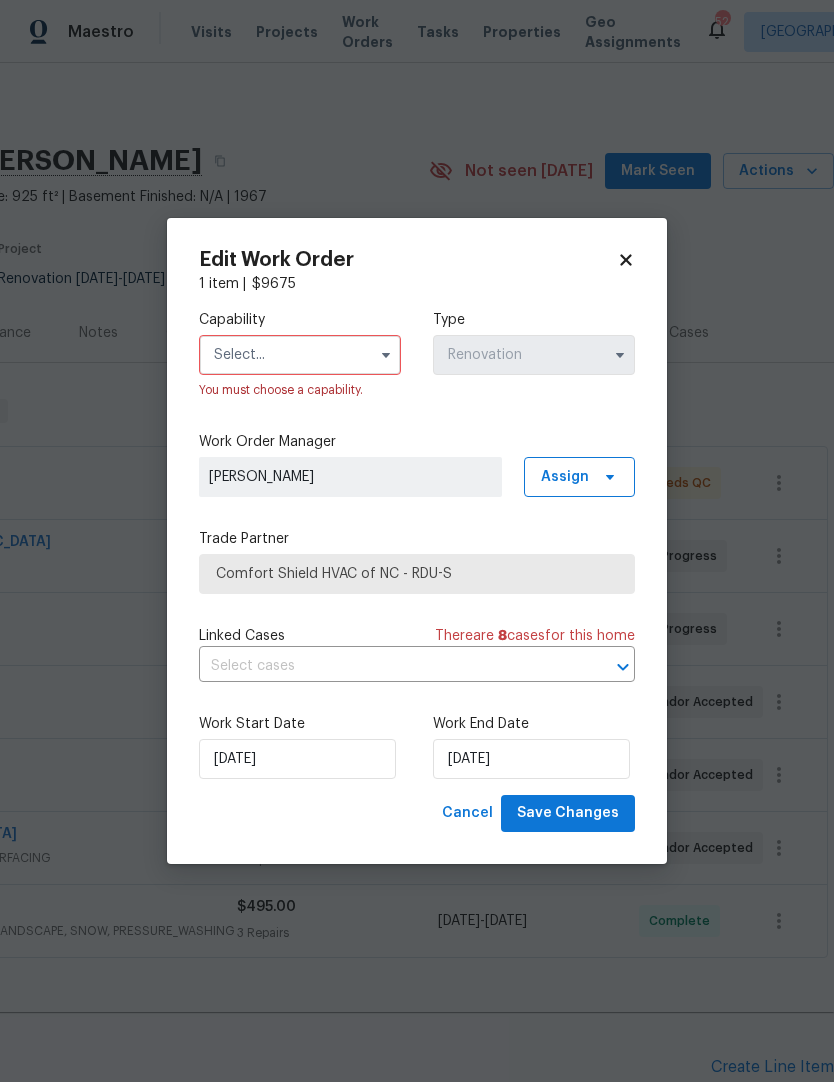 click at bounding box center [300, 355] 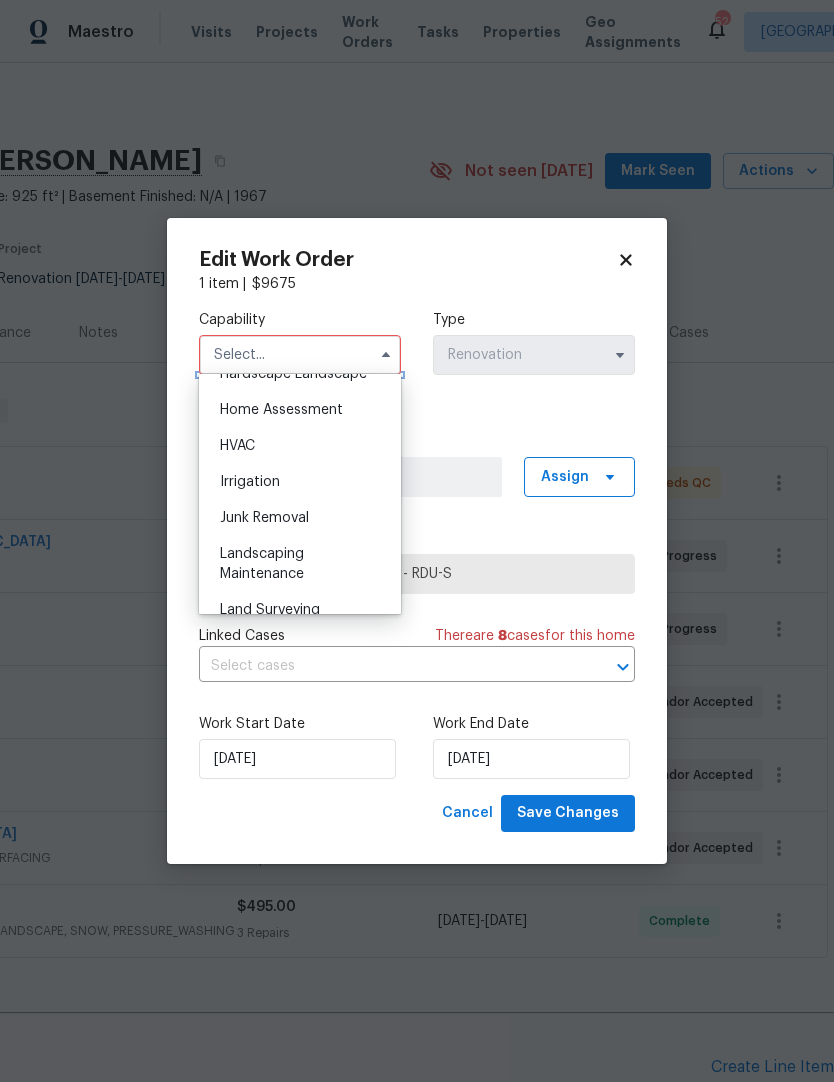 scroll, scrollTop: 1162, scrollLeft: 0, axis: vertical 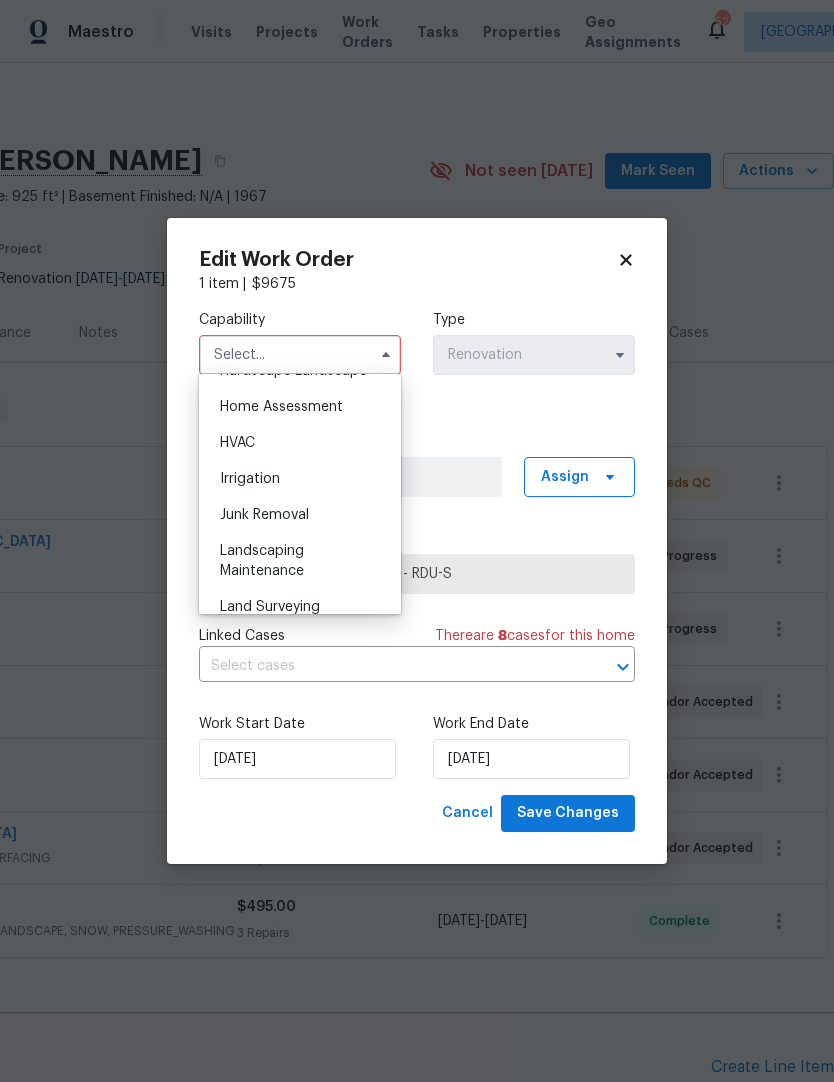 click on "HVAC" at bounding box center [237, 443] 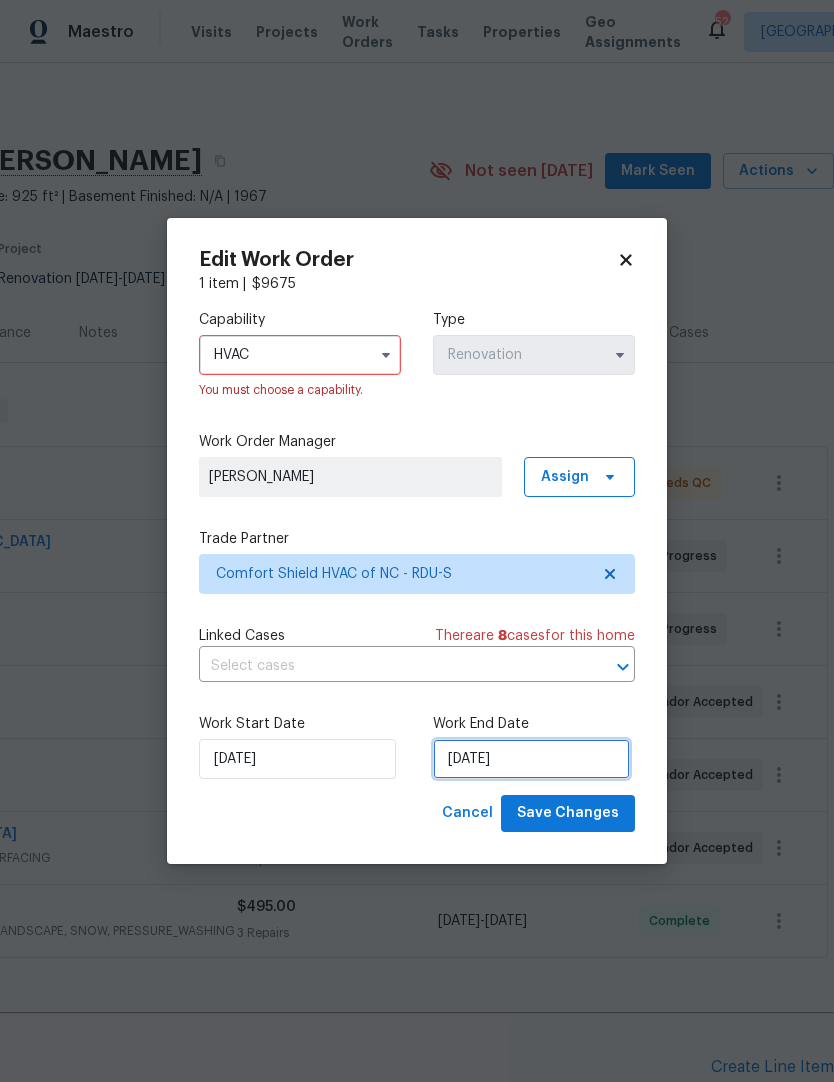 click on "7/31/2025" at bounding box center (531, 759) 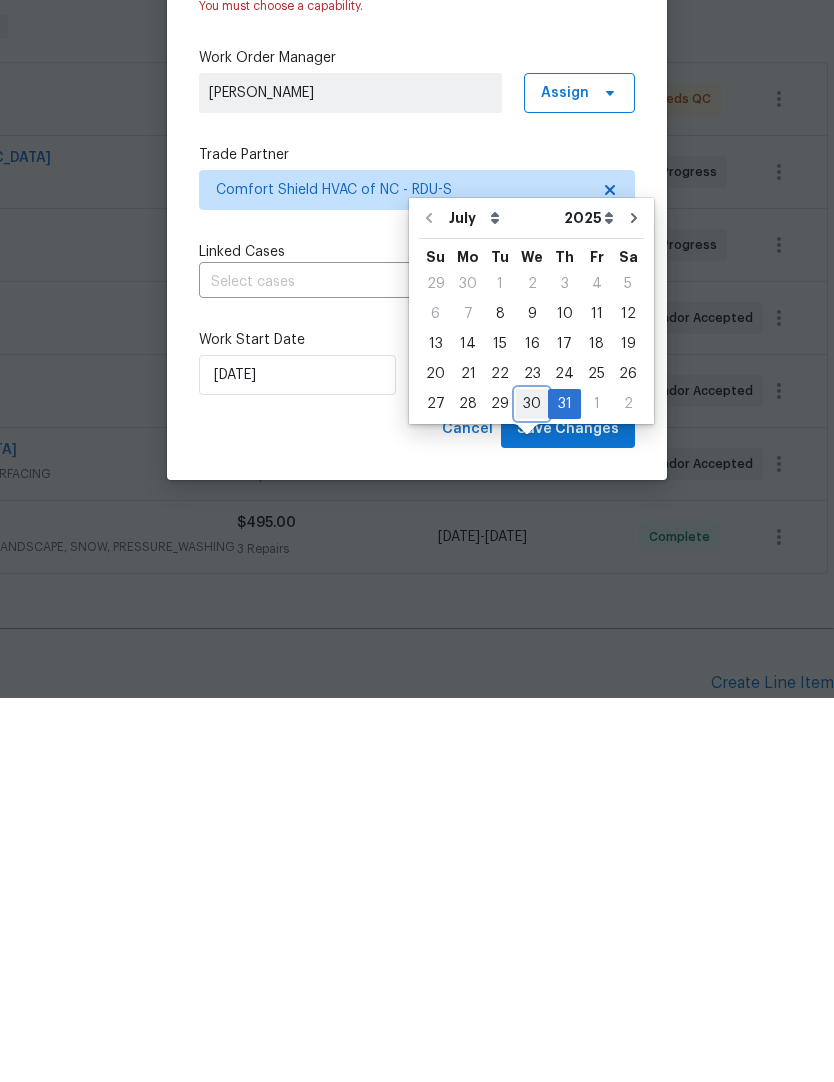 click on "30" at bounding box center (532, 788) 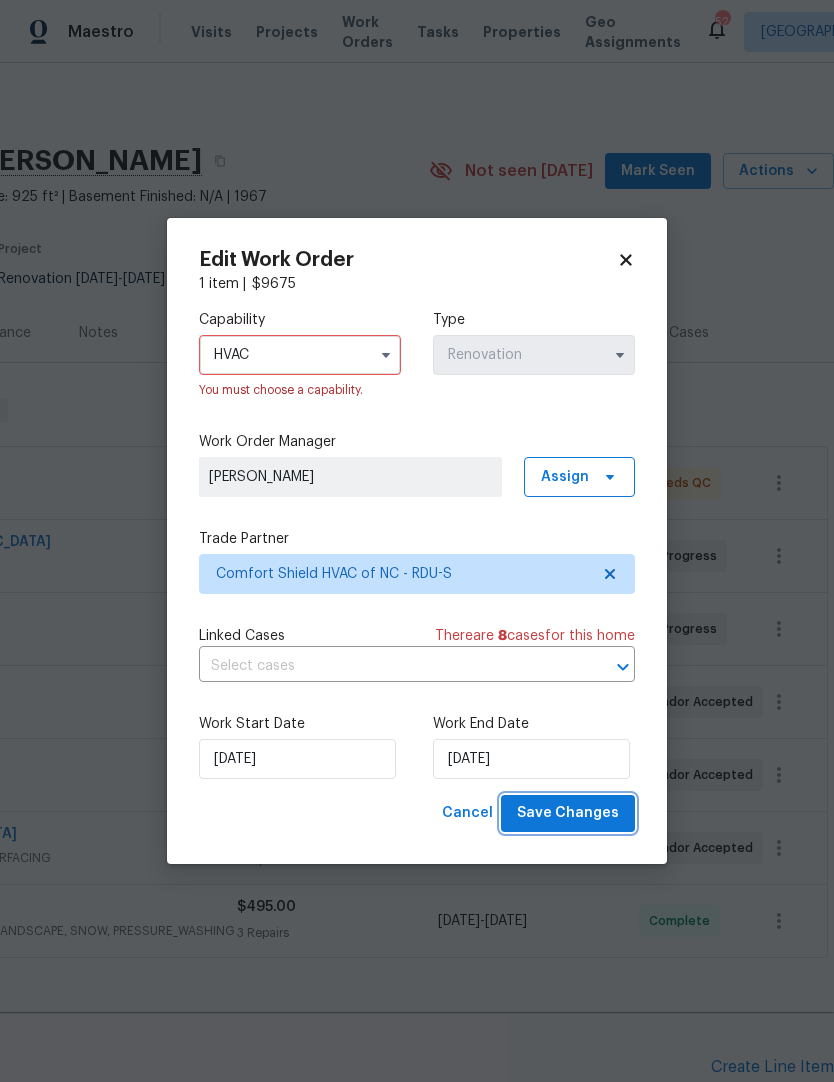 click on "Save Changes" at bounding box center [568, 813] 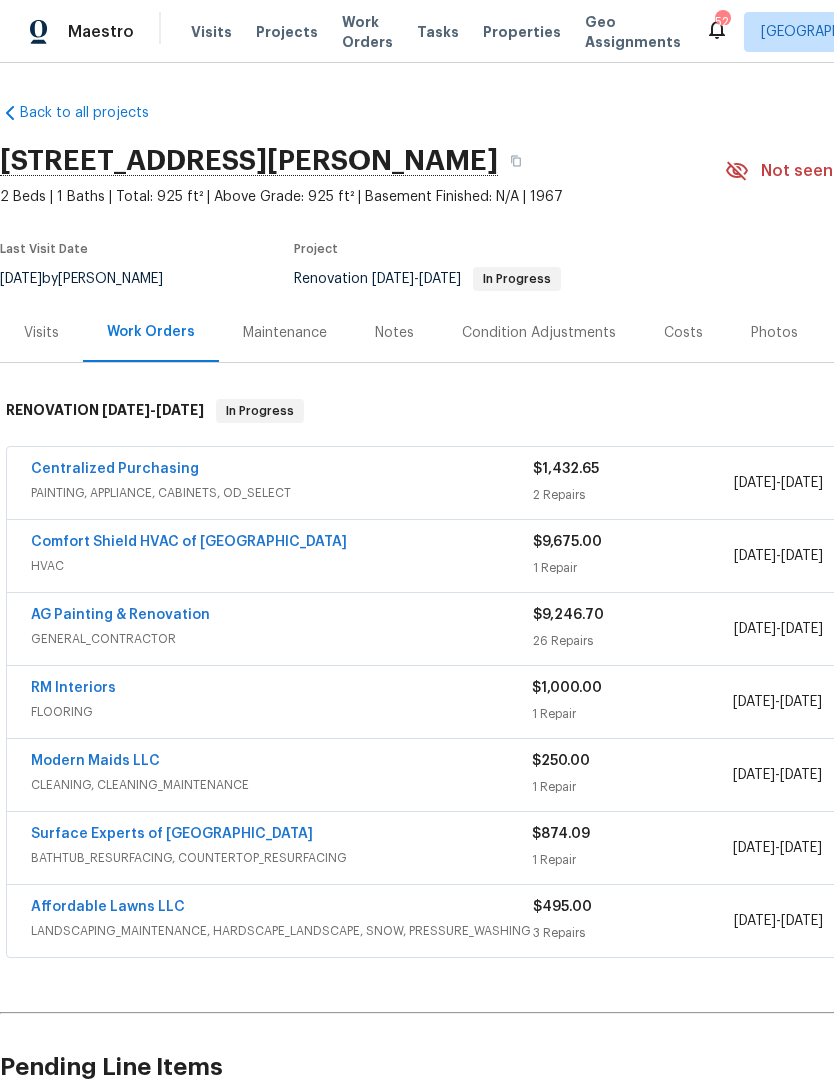 scroll, scrollTop: -1, scrollLeft: -1, axis: both 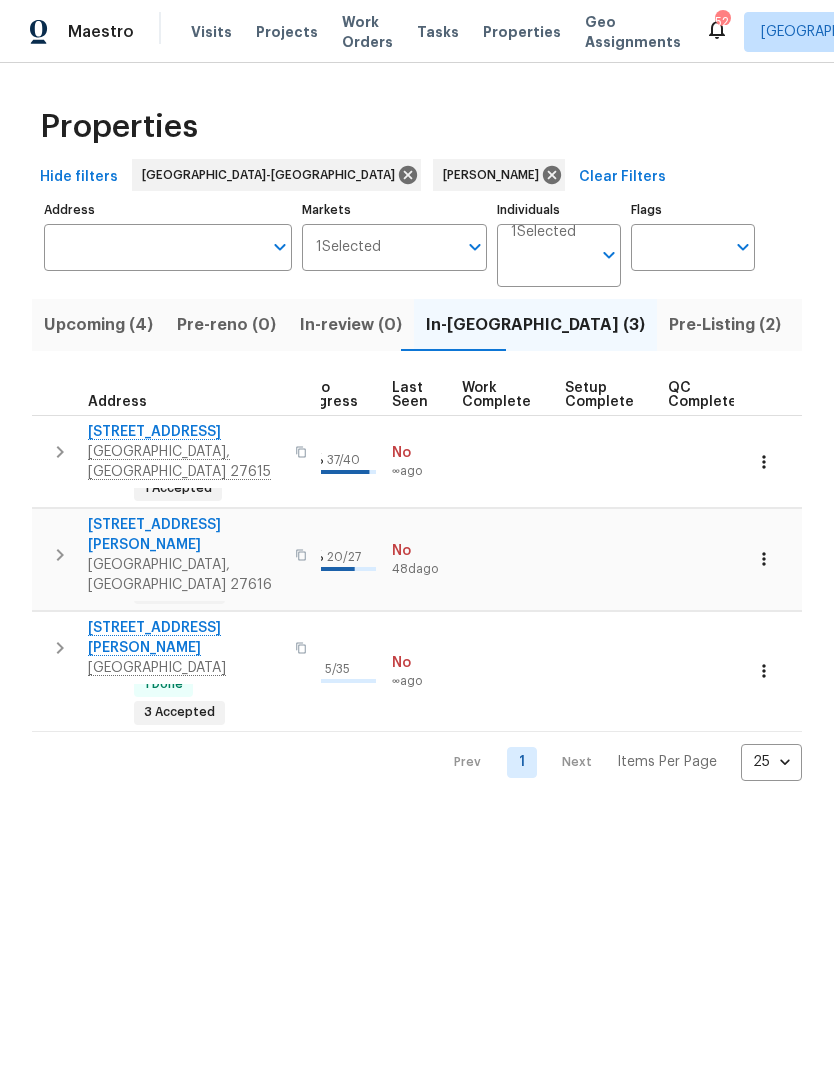 click on "Prev 1 Next Items Per Page 25 25 ​" at bounding box center (618, 762) 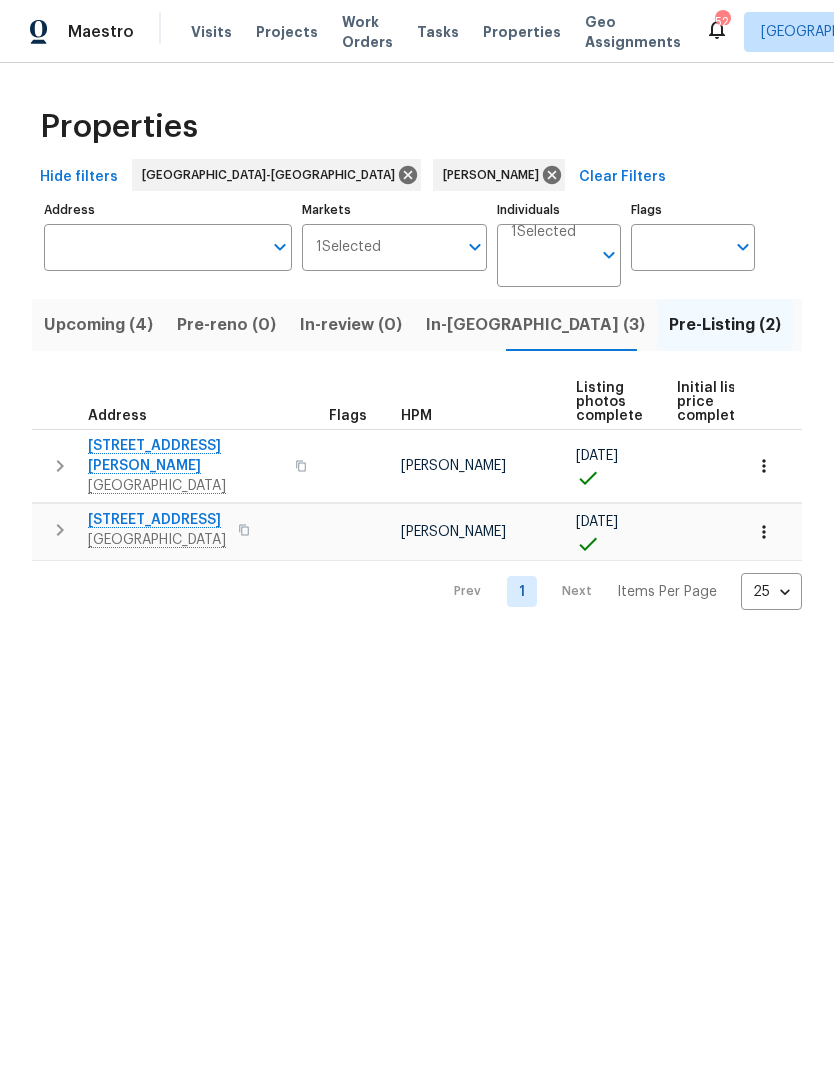 scroll, scrollTop: 0, scrollLeft: 0, axis: both 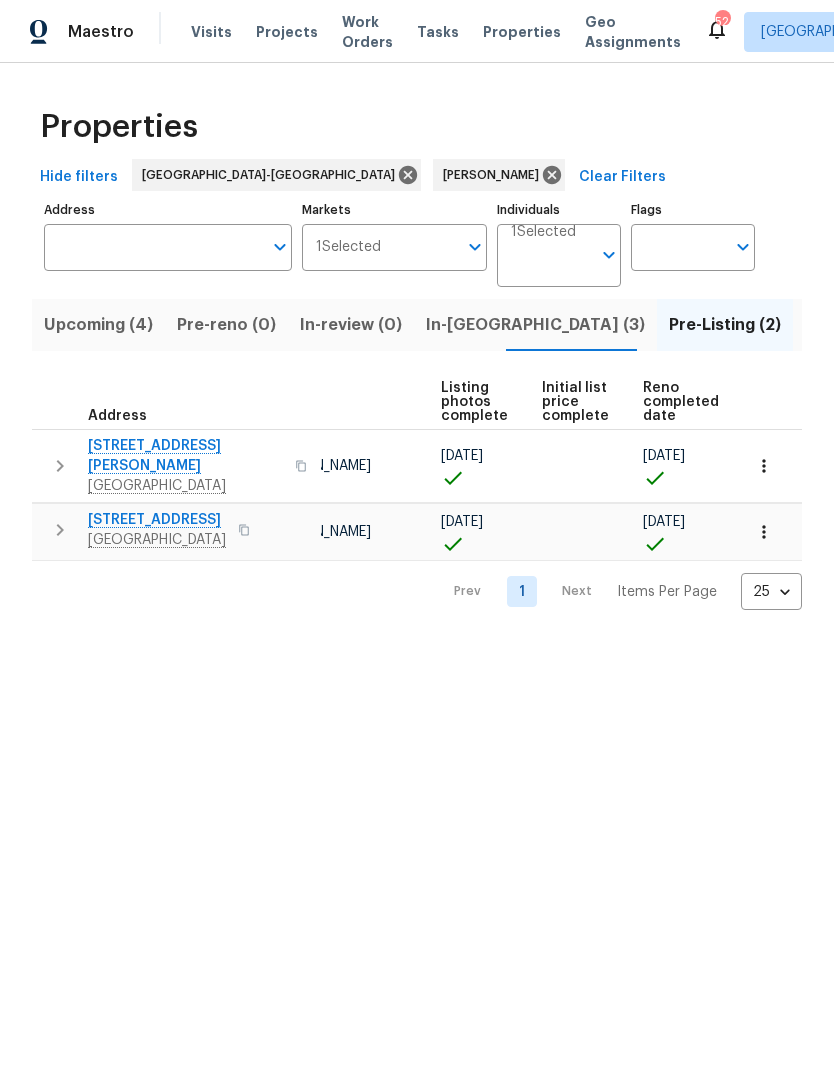 click on "Listed (36)" at bounding box center (848, 325) 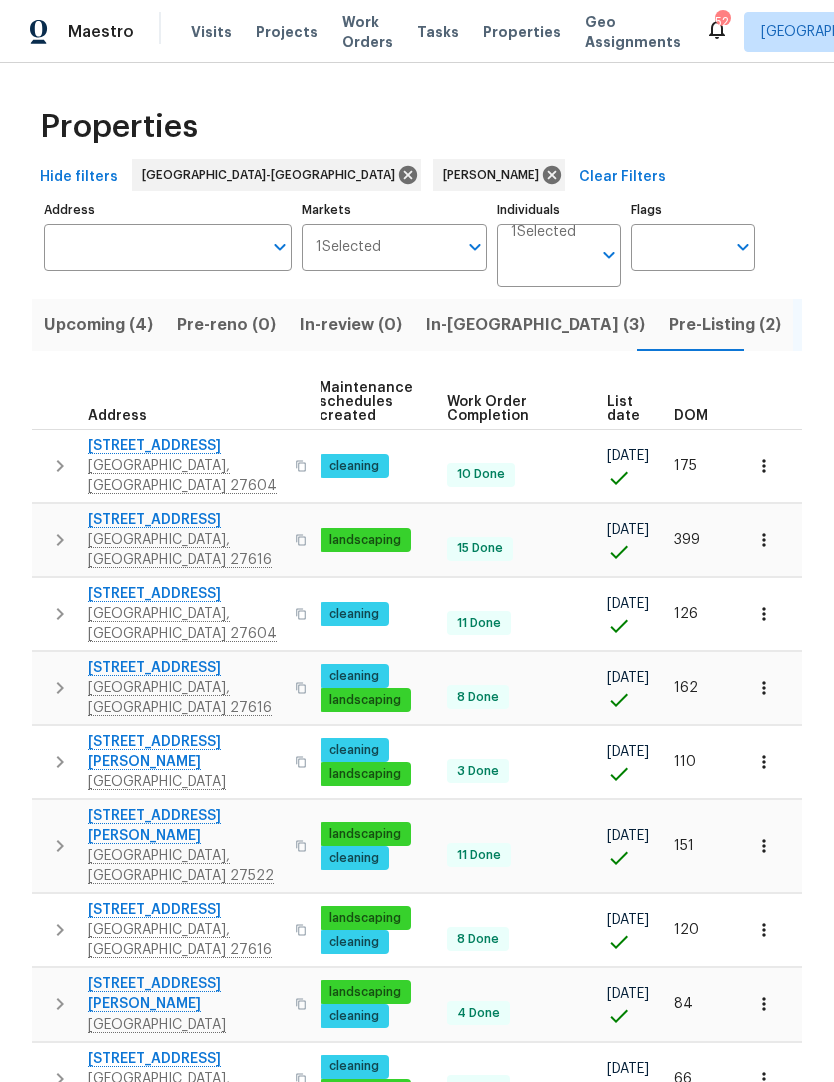 scroll, scrollTop: 0, scrollLeft: 287, axis: horizontal 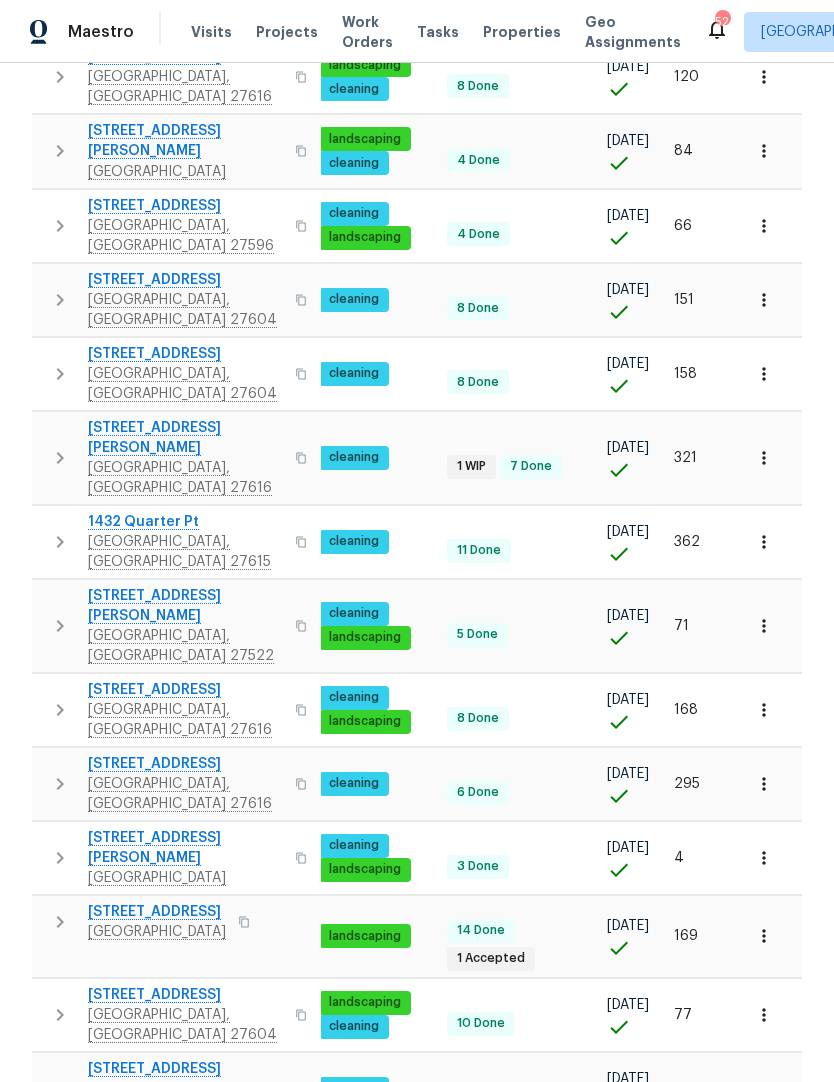 click on "Next" at bounding box center [577, 1546] 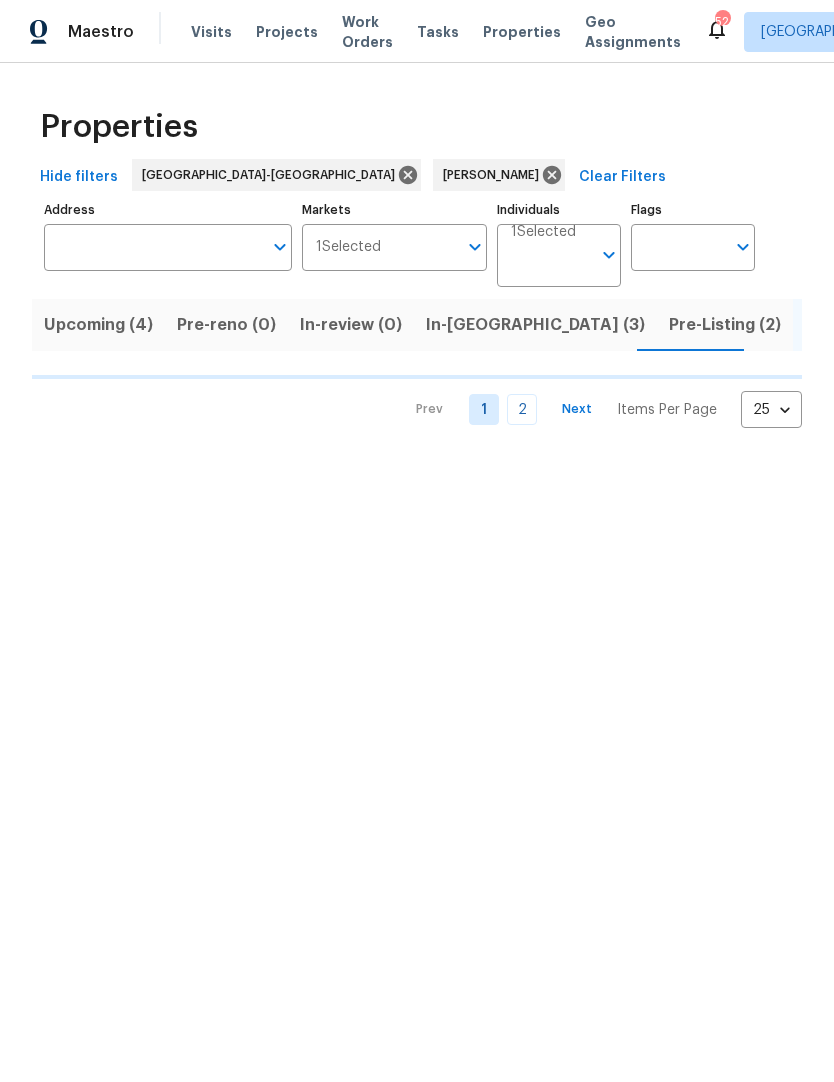 scroll, scrollTop: 0, scrollLeft: 0, axis: both 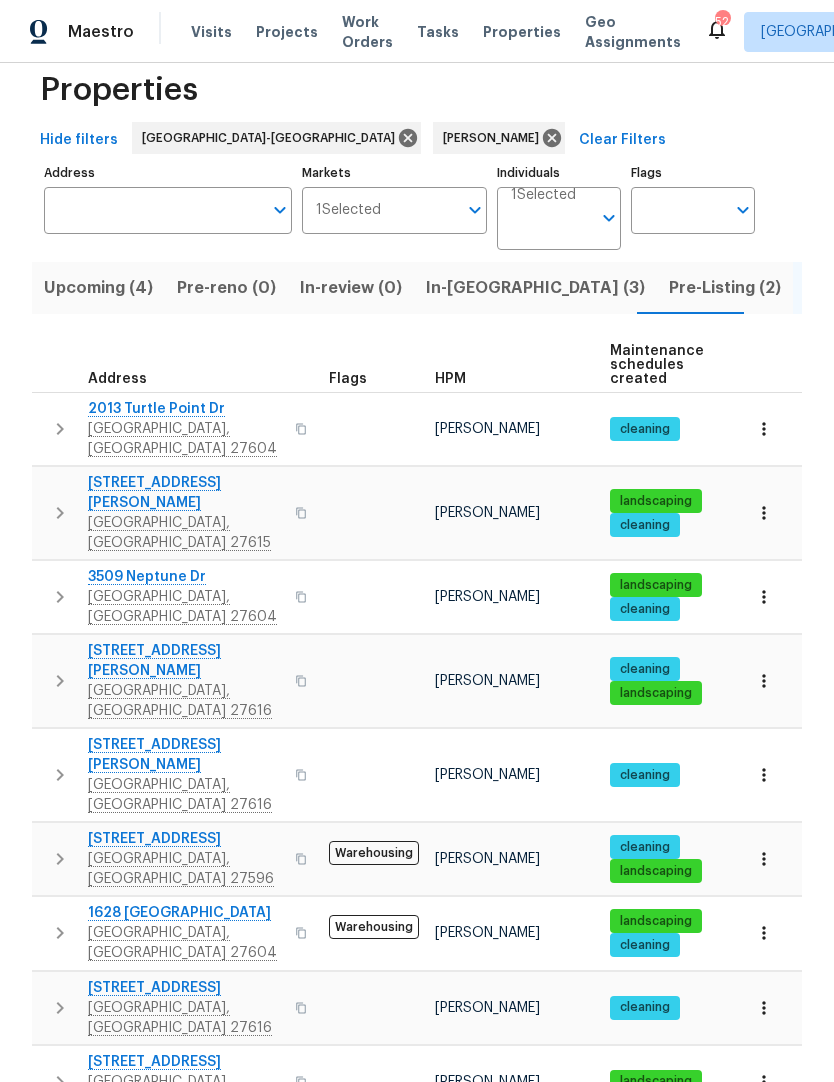 click on "[STREET_ADDRESS]" at bounding box center (185, 988) 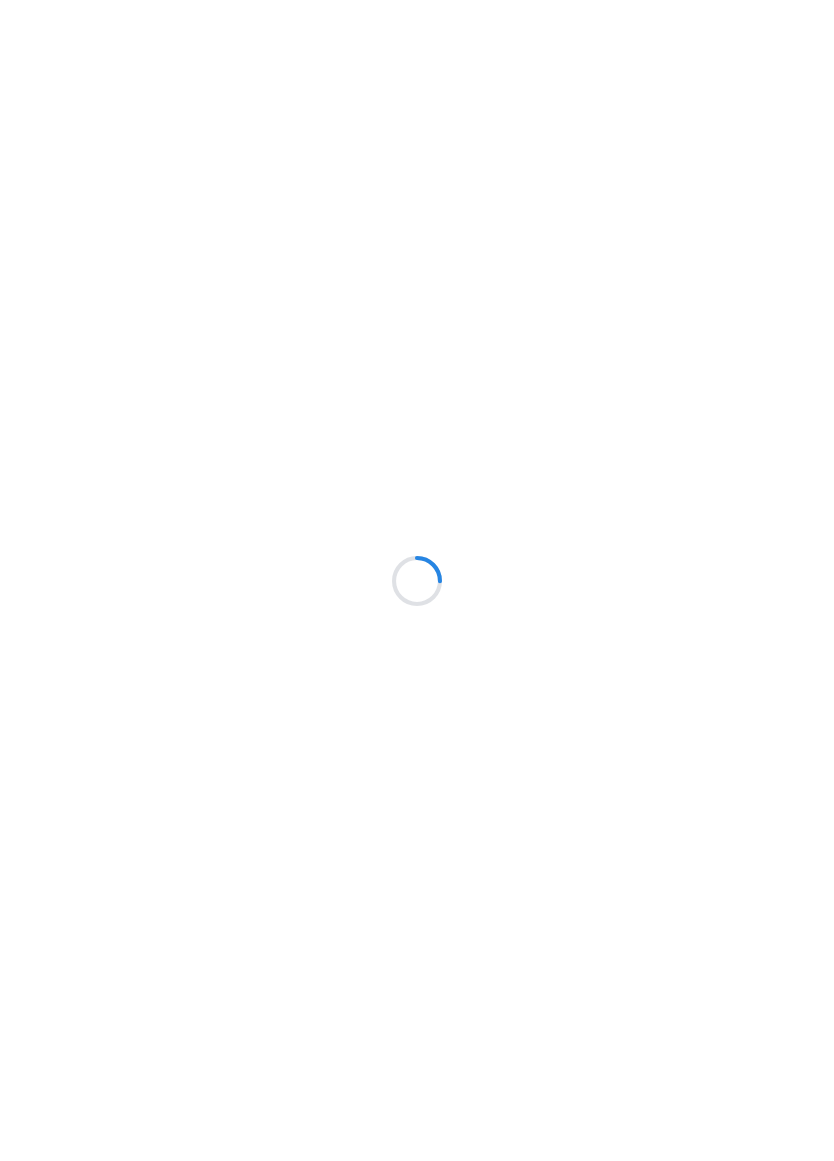 scroll, scrollTop: 0, scrollLeft: 0, axis: both 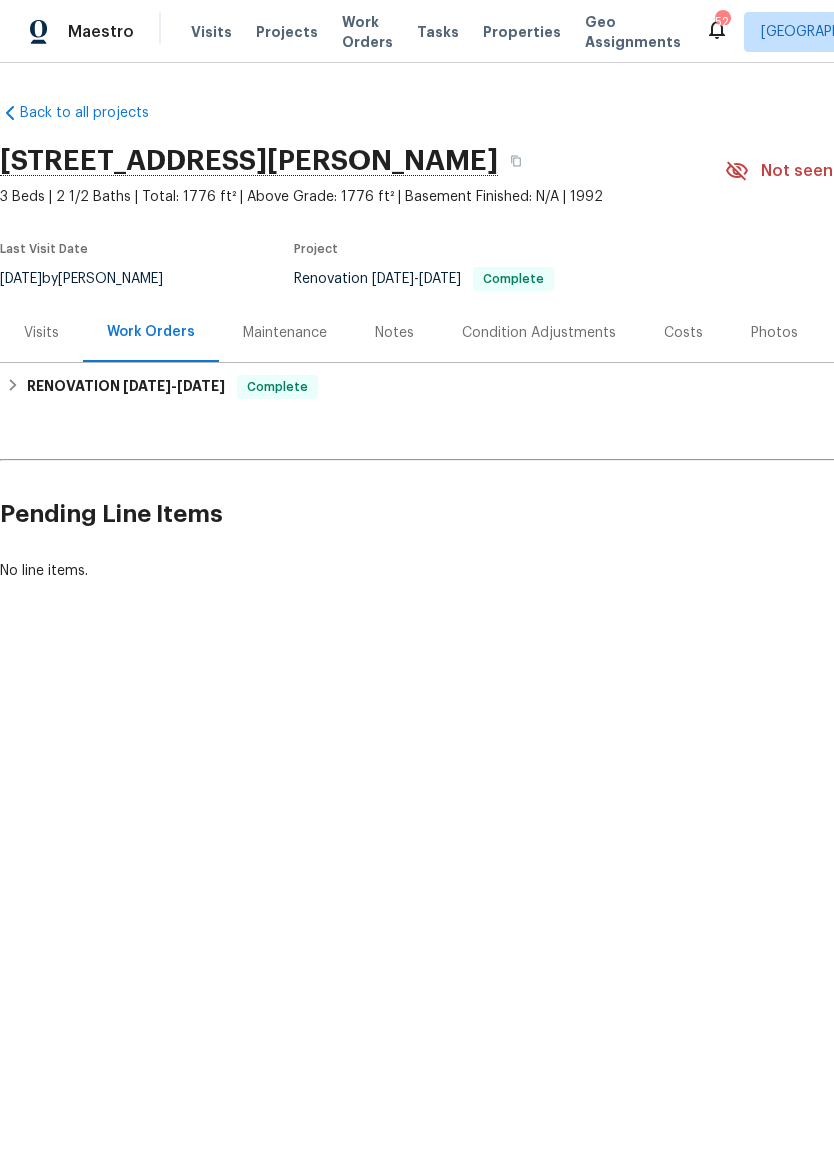 click on "Notes" at bounding box center (394, 333) 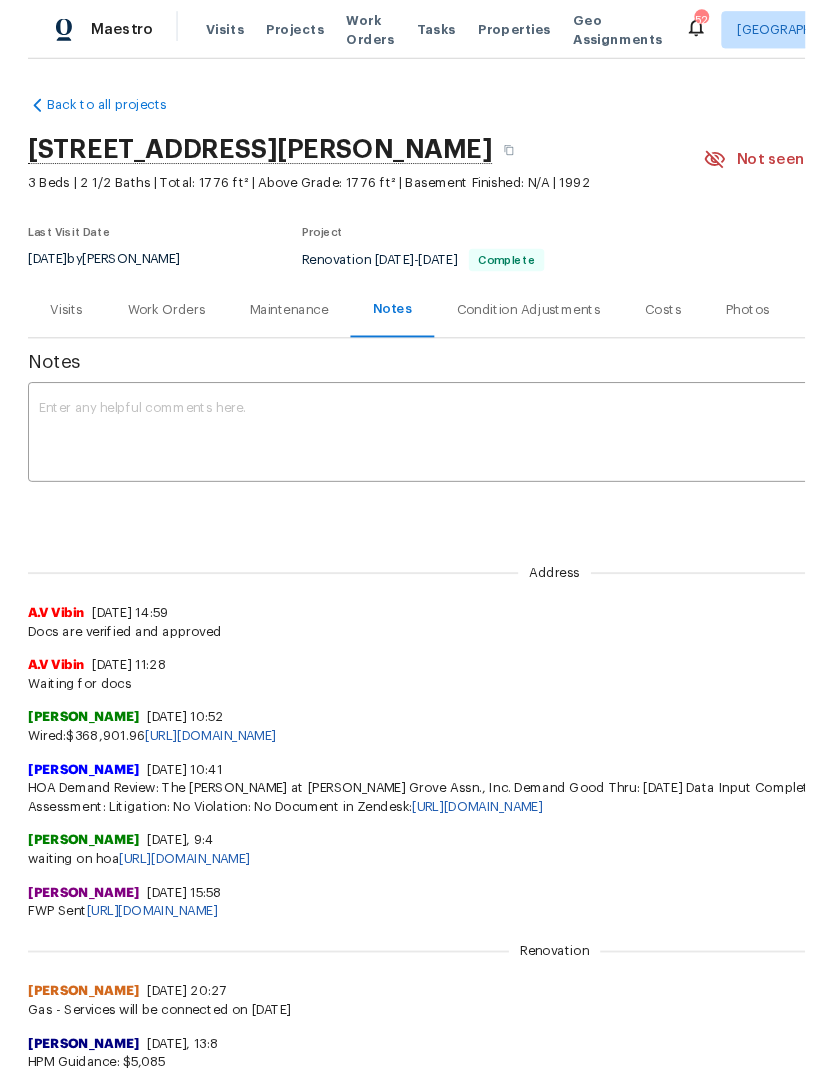 scroll, scrollTop: 0, scrollLeft: 0, axis: both 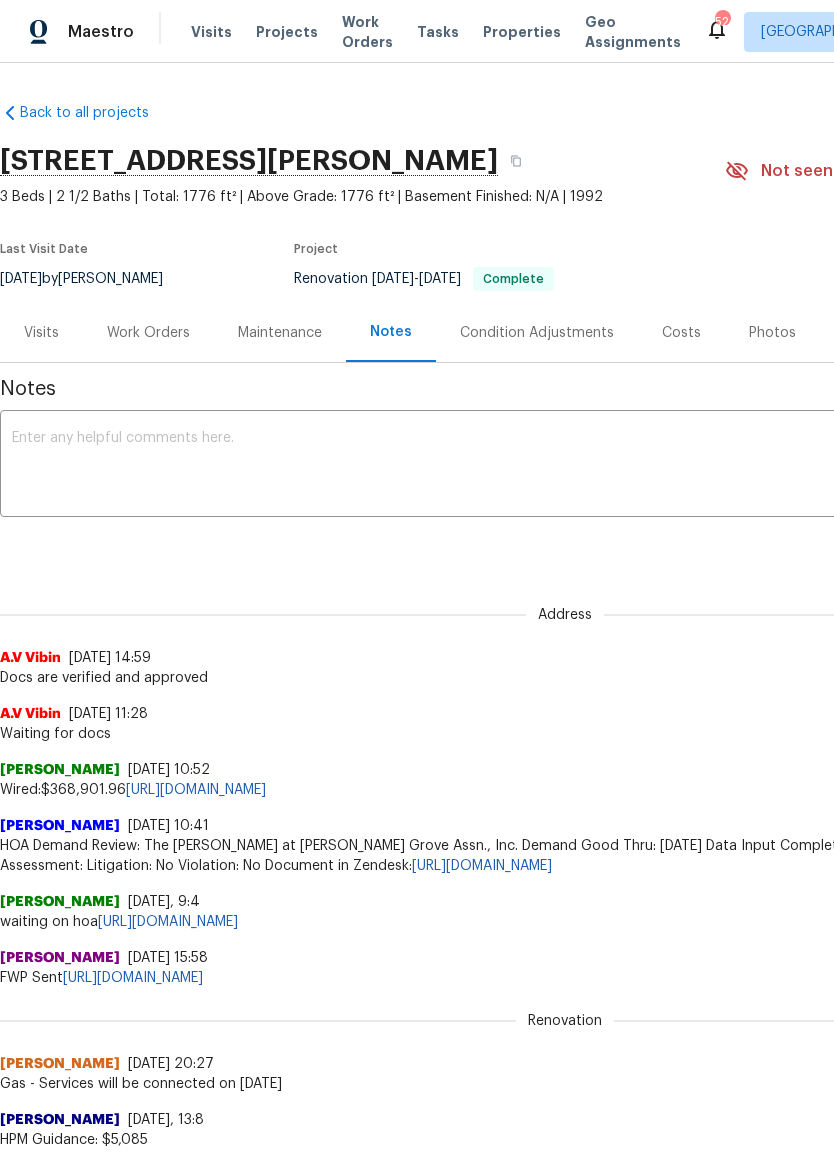 click at bounding box center (565, 466) 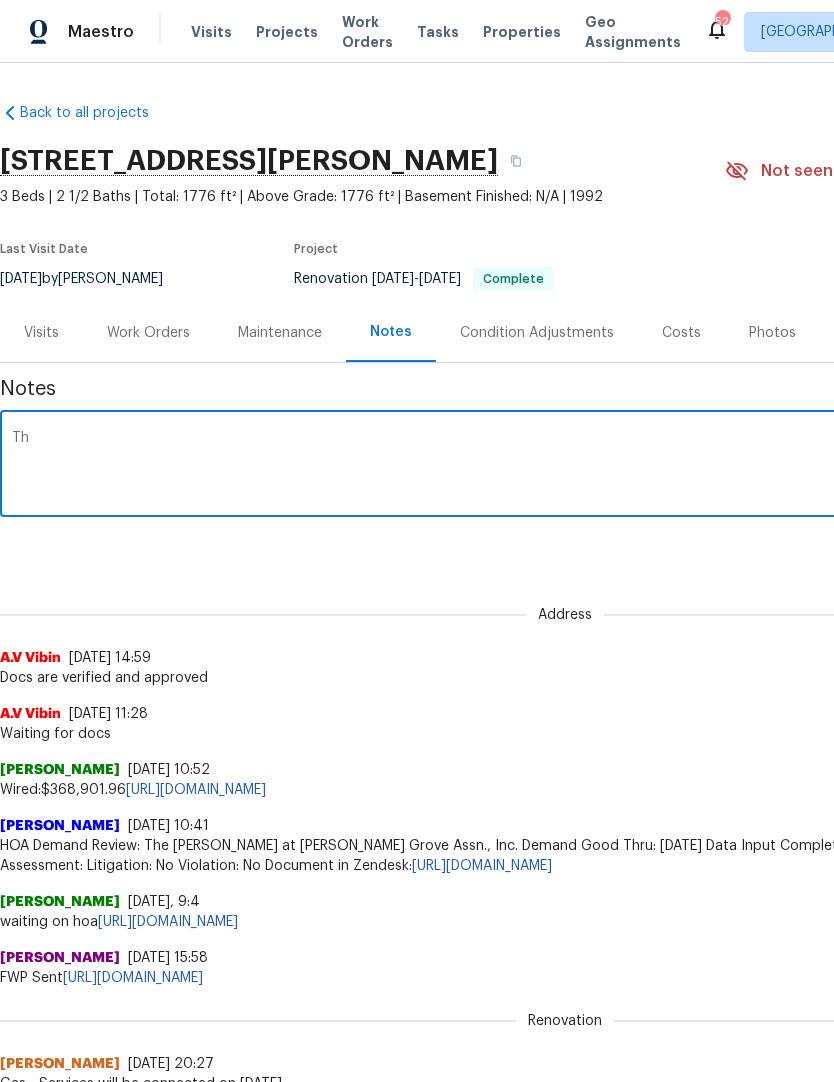 type on "T" 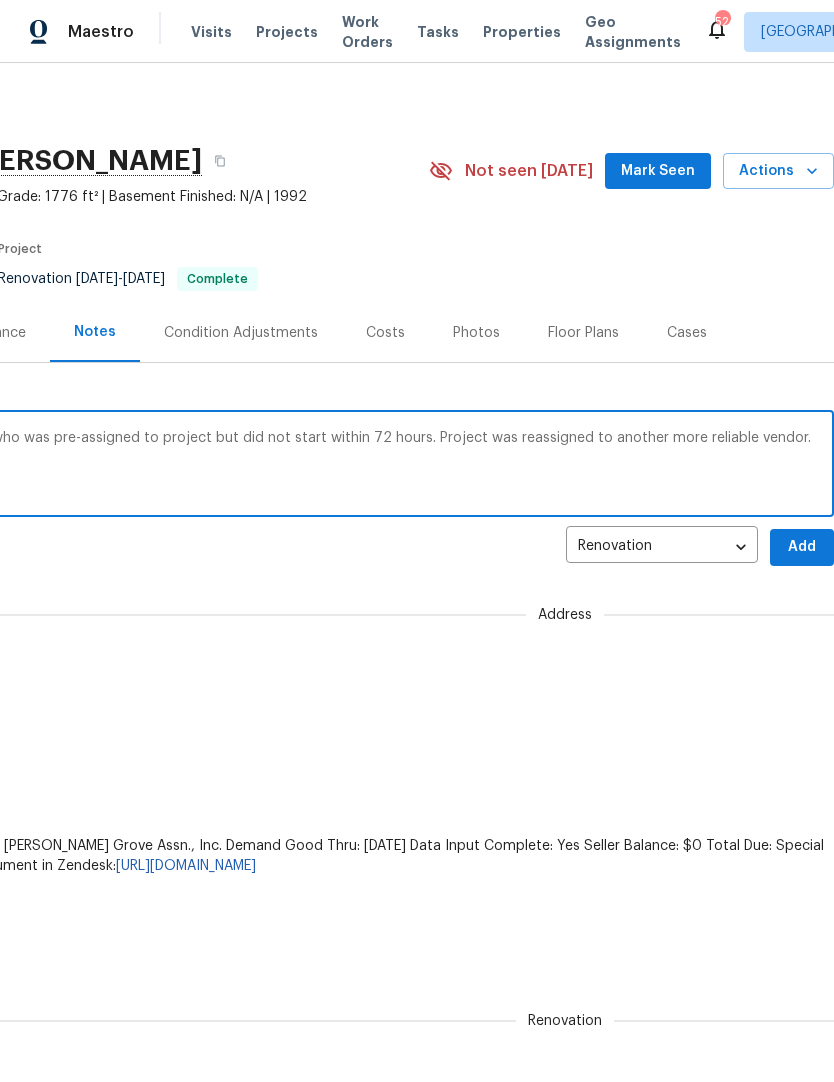 scroll, scrollTop: 0, scrollLeft: 296, axis: horizontal 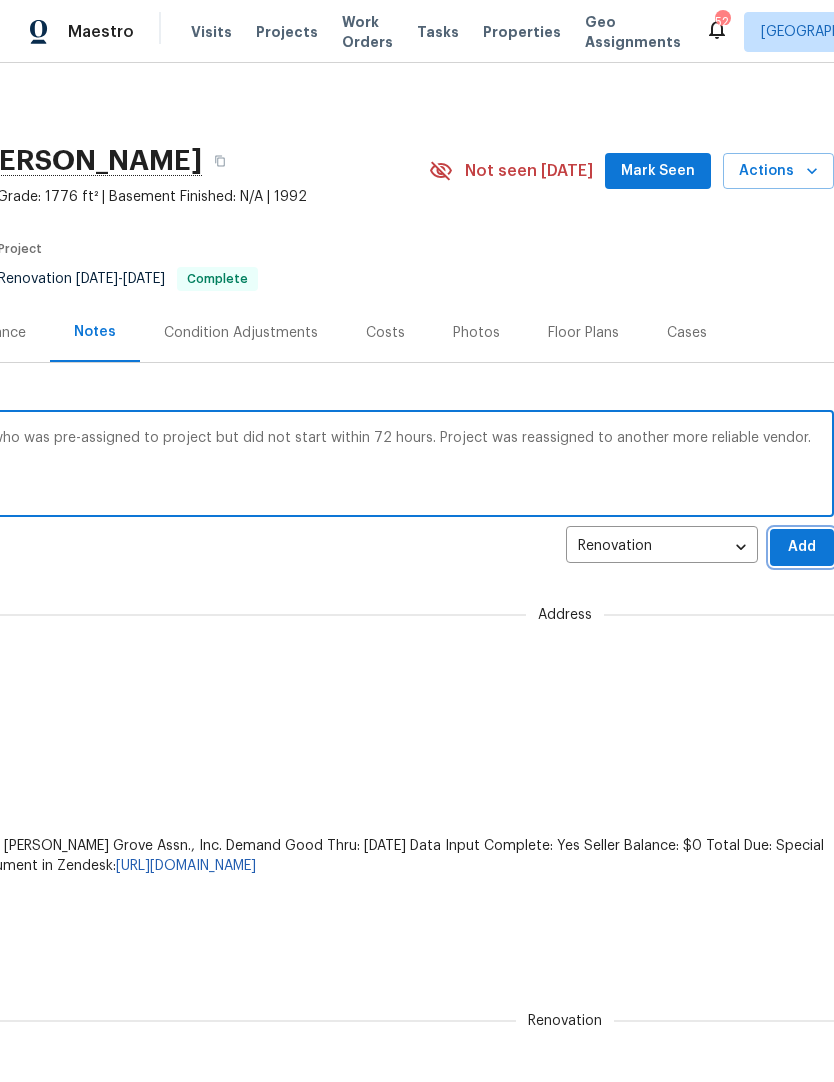 click on "Add" at bounding box center (802, 547) 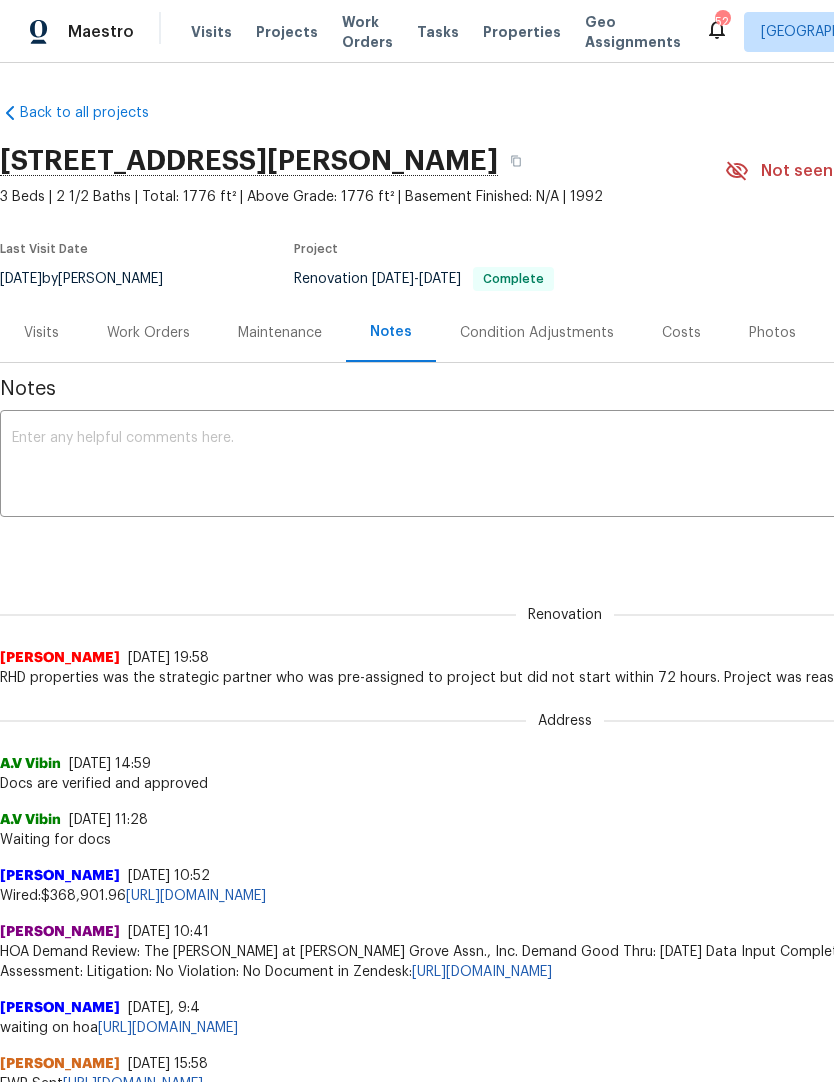 scroll, scrollTop: 0, scrollLeft: 0, axis: both 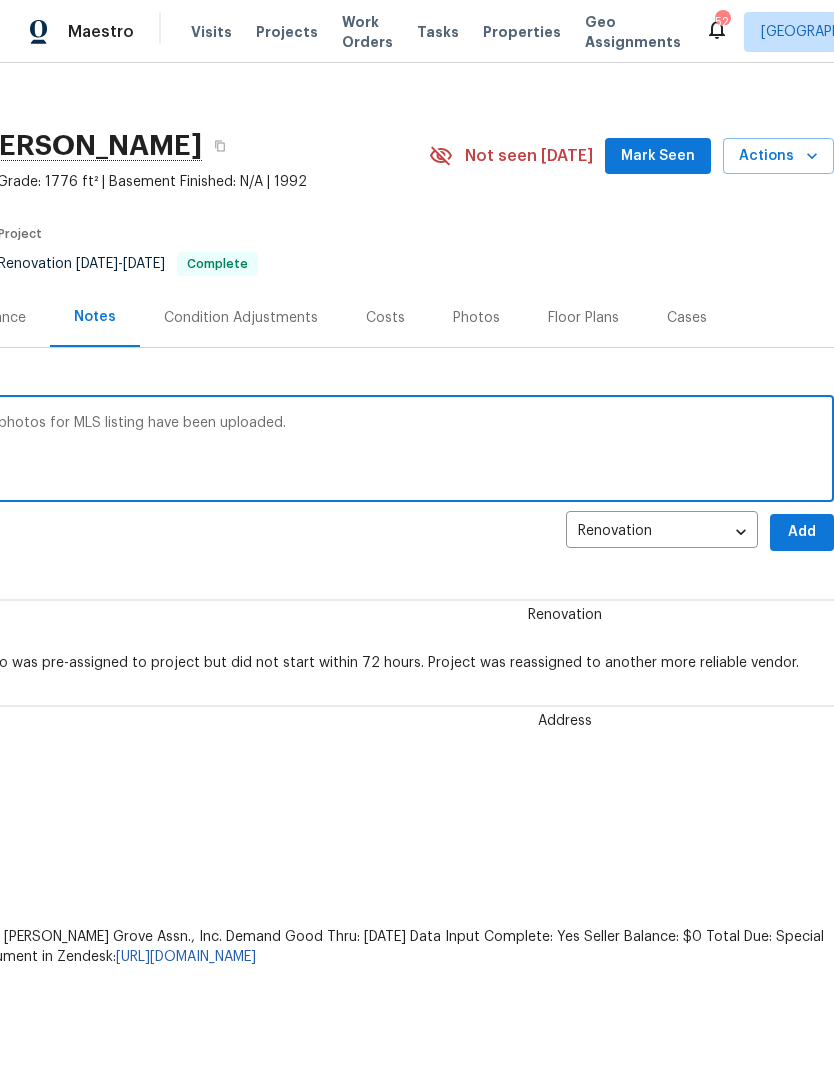 type on "Project is now complete and in pre-list. All photos for MLS listing have been uploaded." 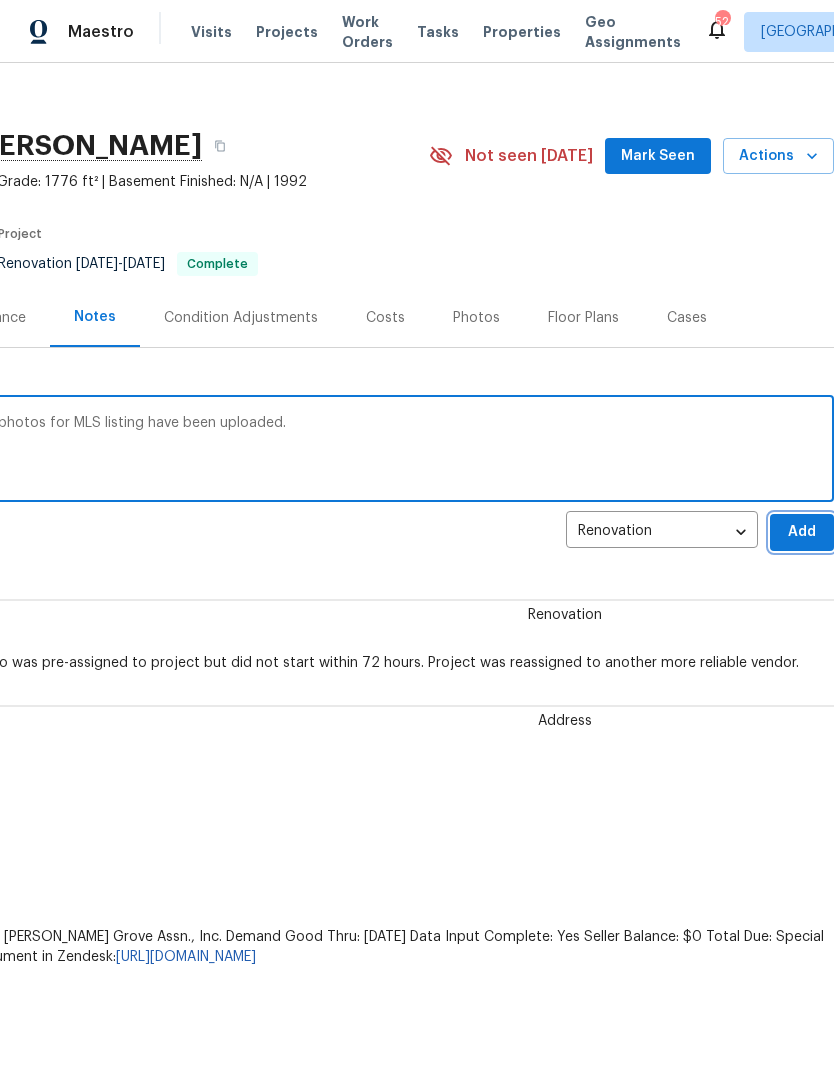 click on "Add" at bounding box center (802, 532) 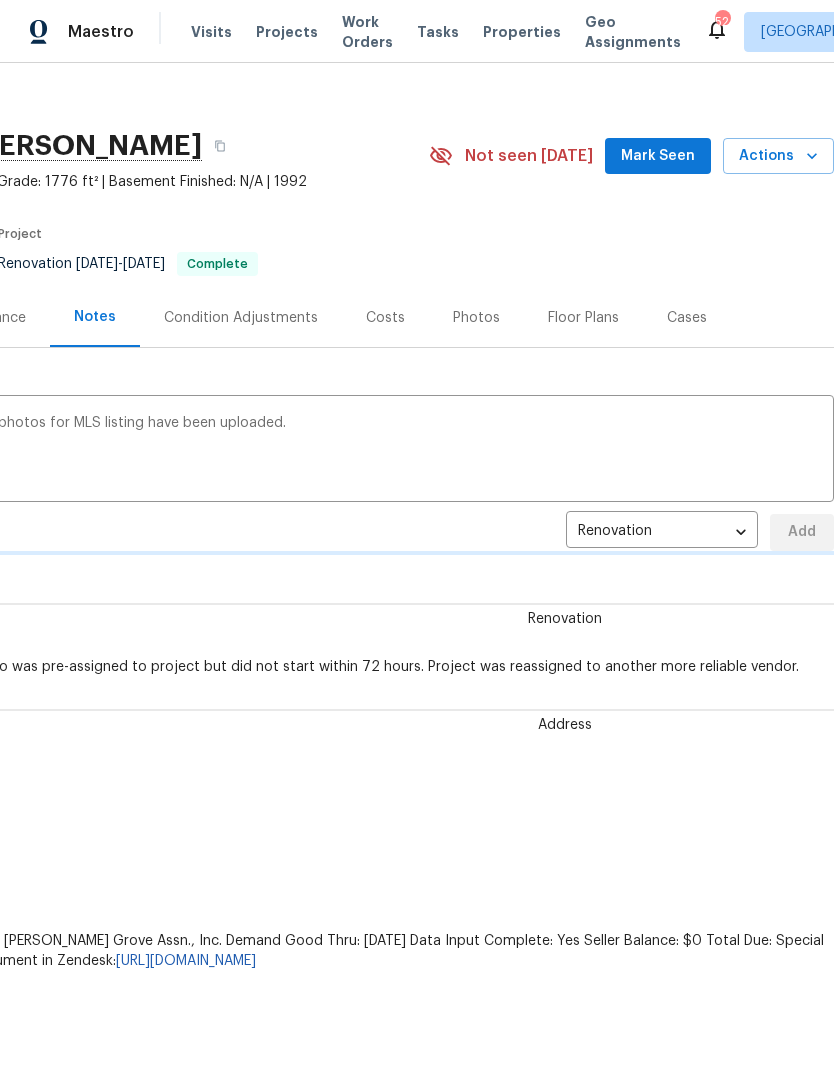 type 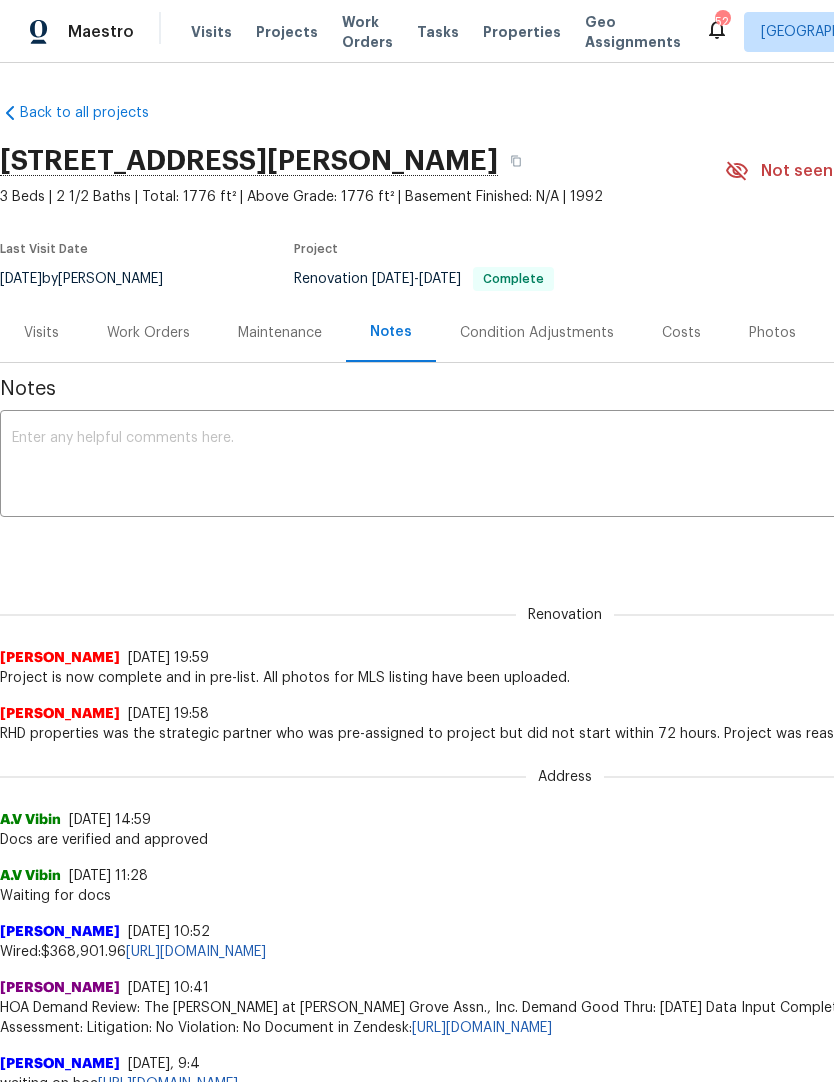 scroll, scrollTop: 0, scrollLeft: 0, axis: both 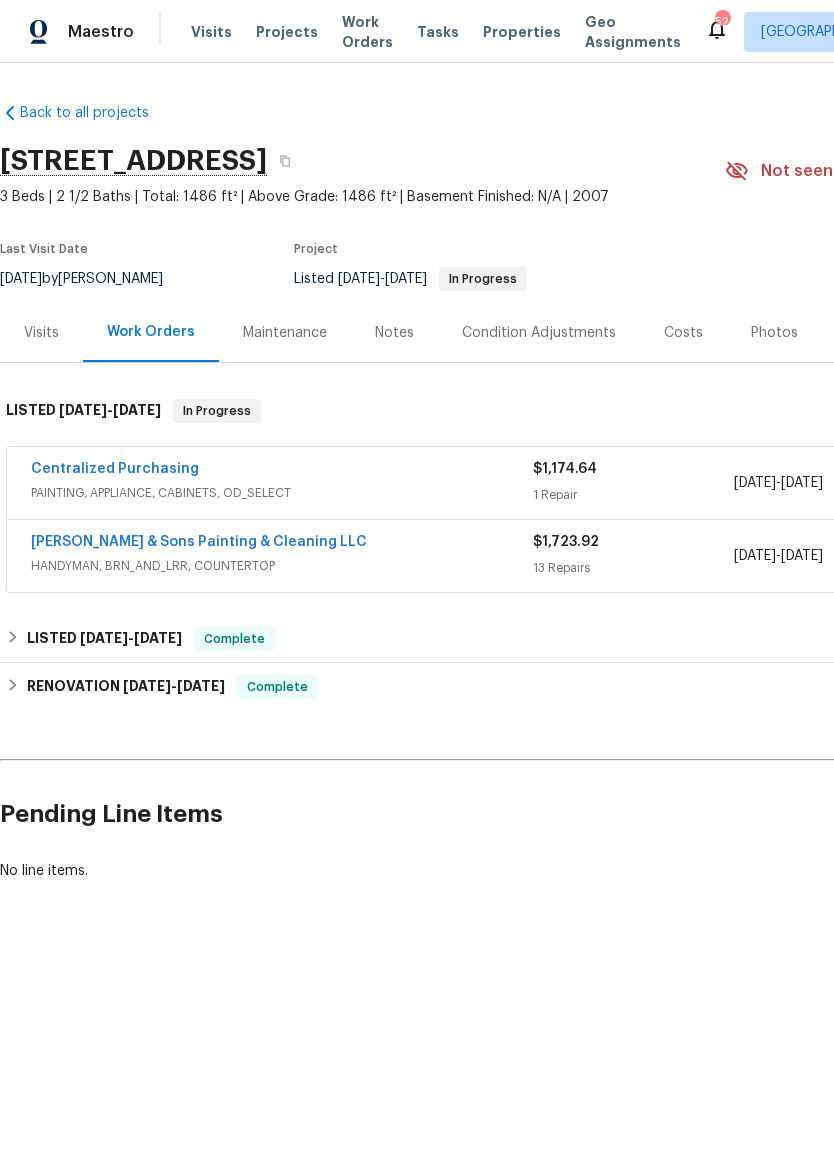 click on "Centralized Purchasing" at bounding box center [115, 469] 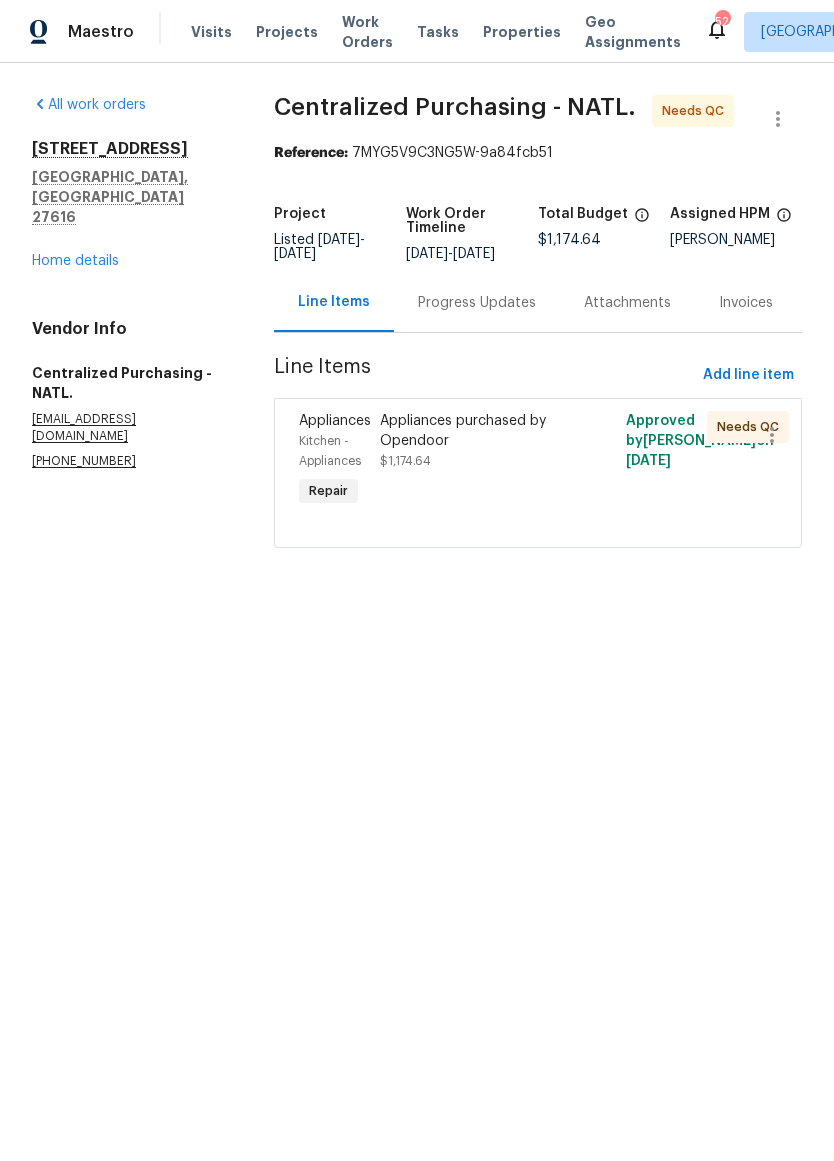 click on "Appliances purchased by Opendoor" at bounding box center [476, 431] 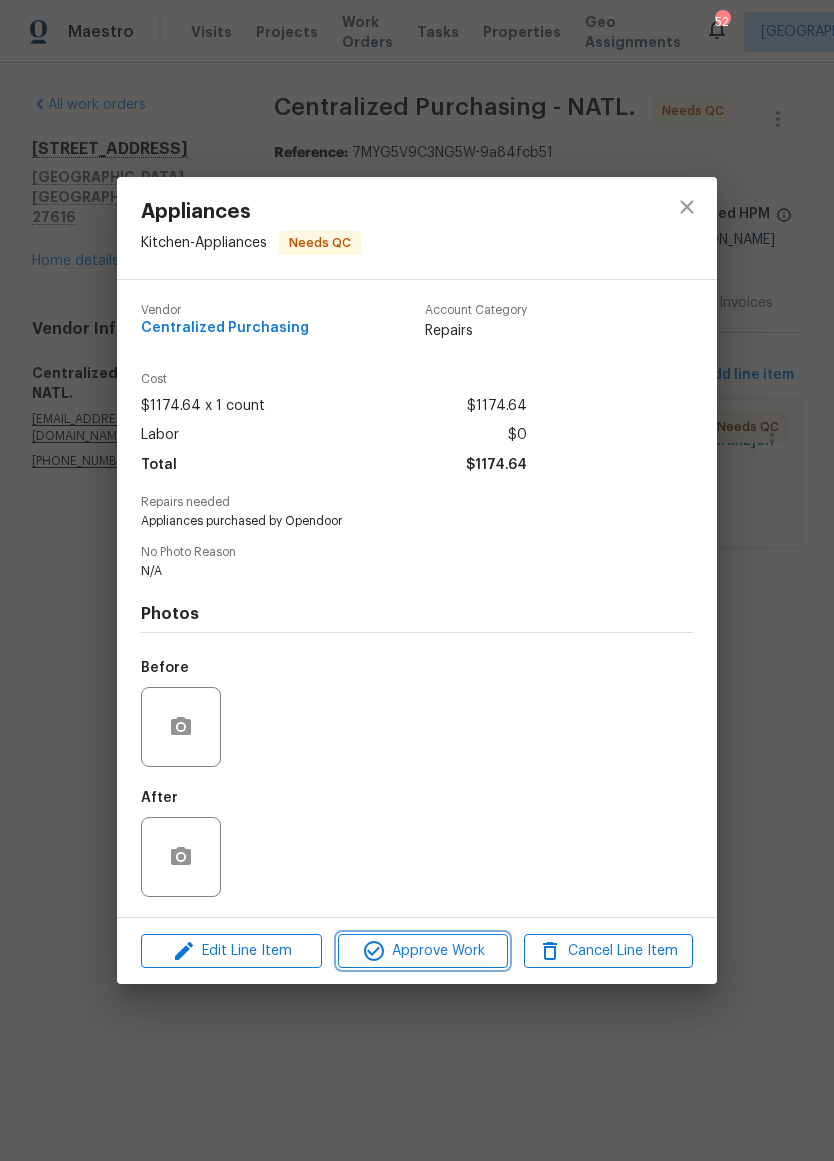 click on "Approve Work" at bounding box center (422, 951) 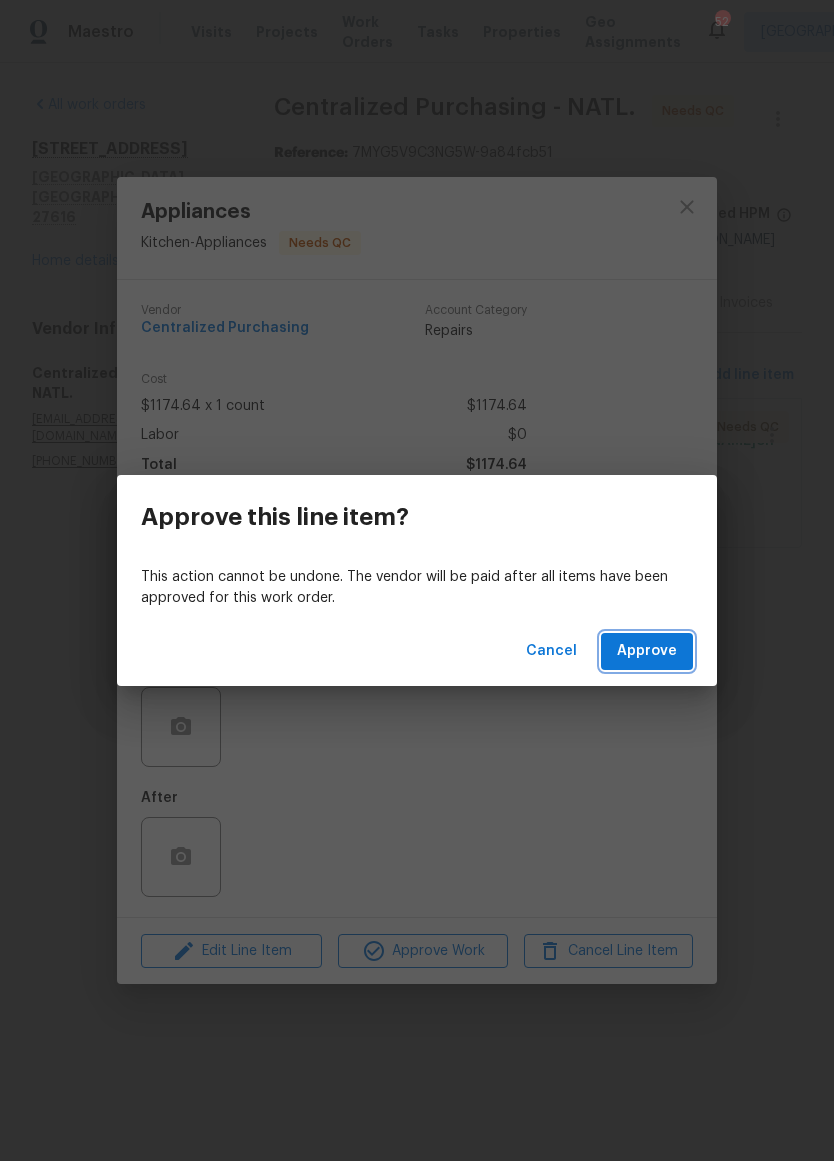 click on "Approve" at bounding box center (647, 651) 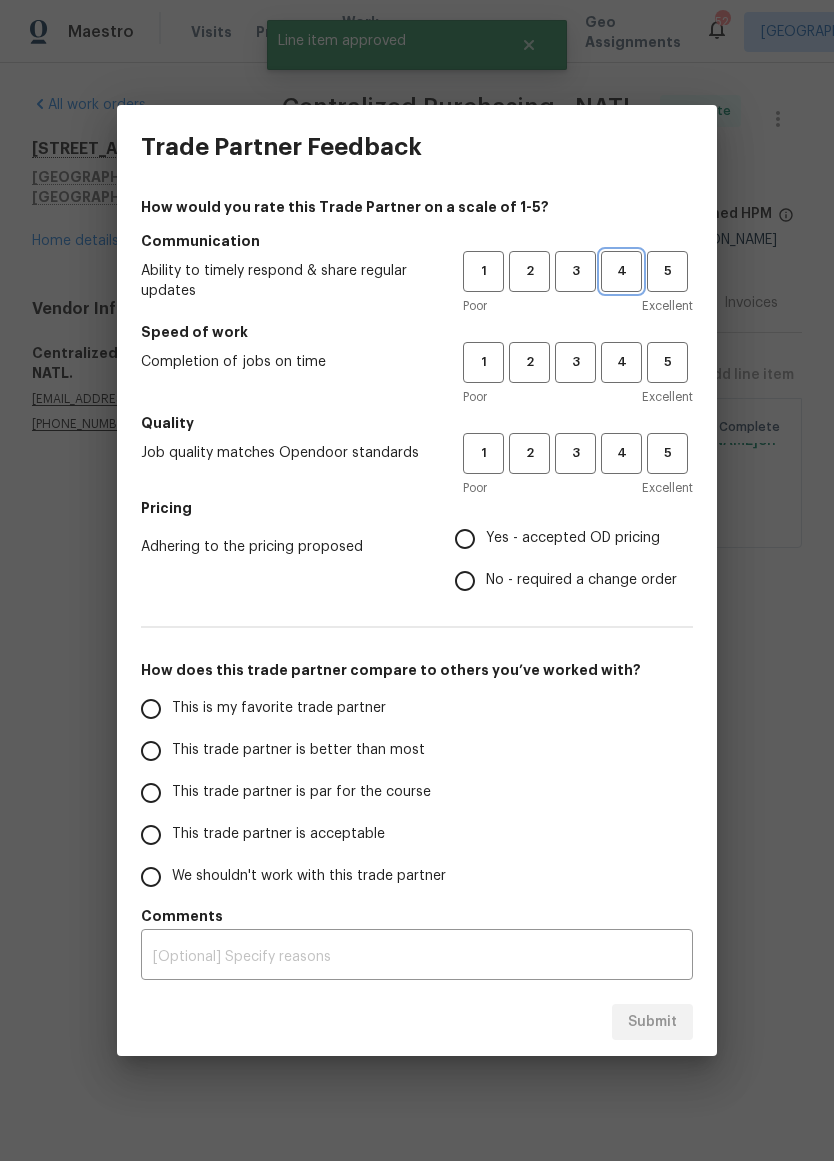 click on "4" at bounding box center [621, 271] 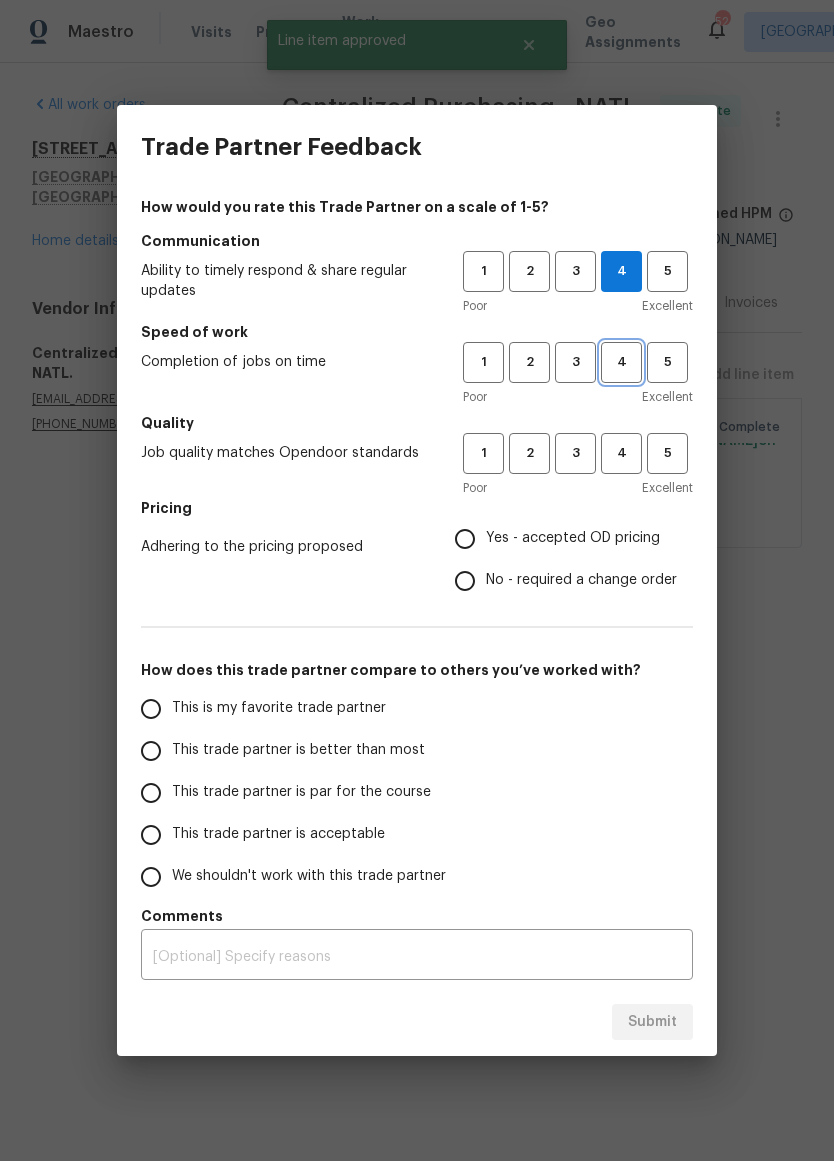 click on "4" at bounding box center (621, 362) 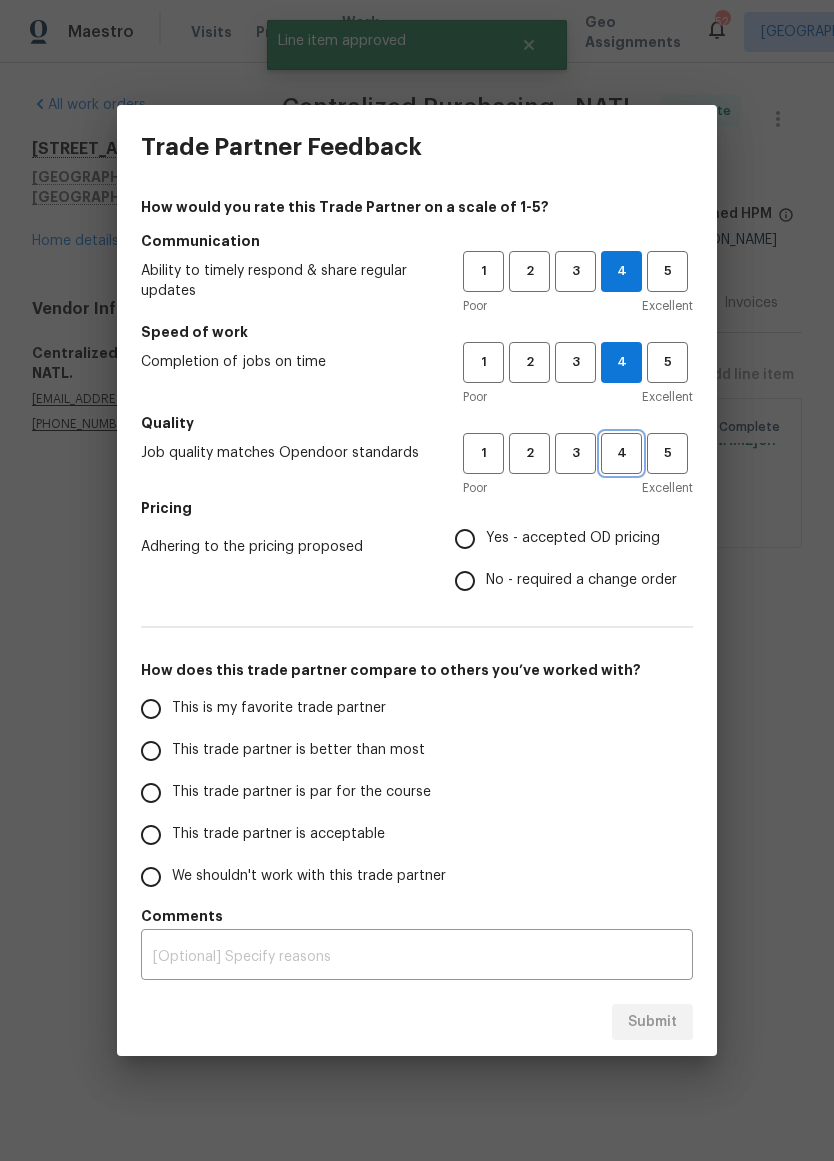 click on "4" at bounding box center [621, 453] 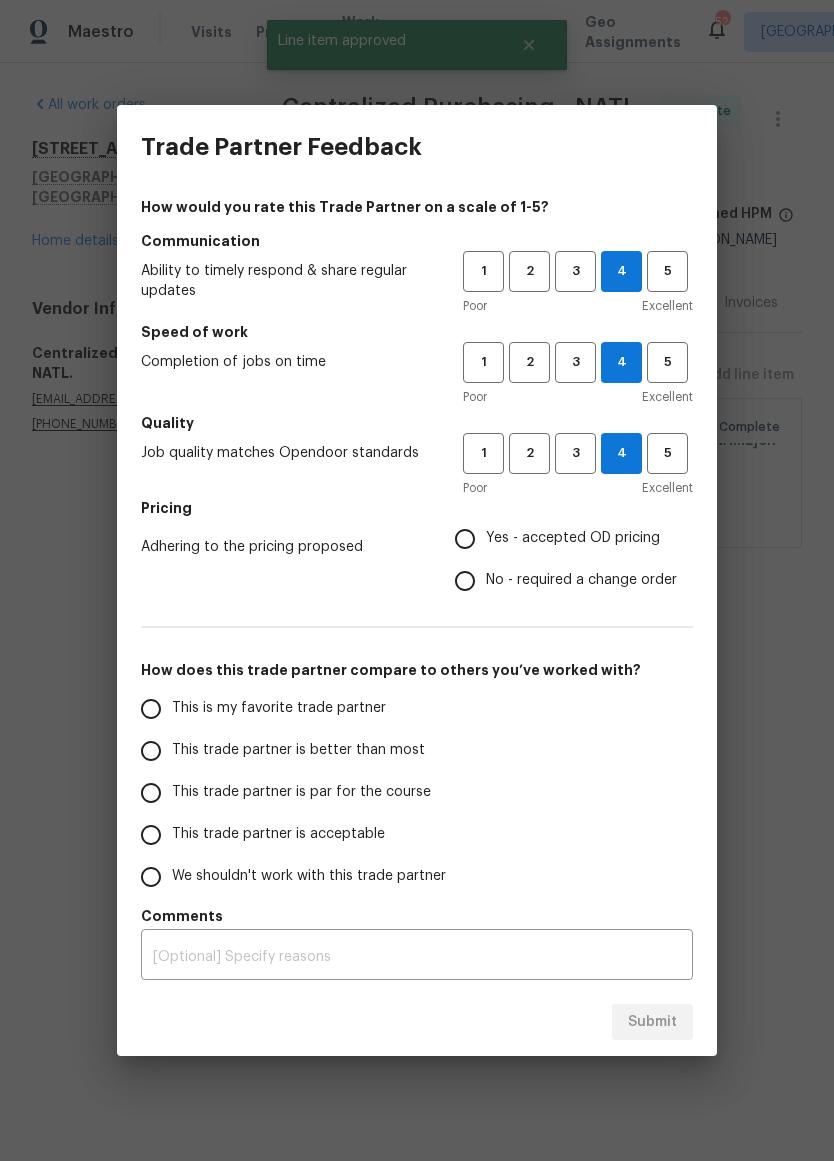 click on "Yes - accepted OD pricing" at bounding box center [573, 538] 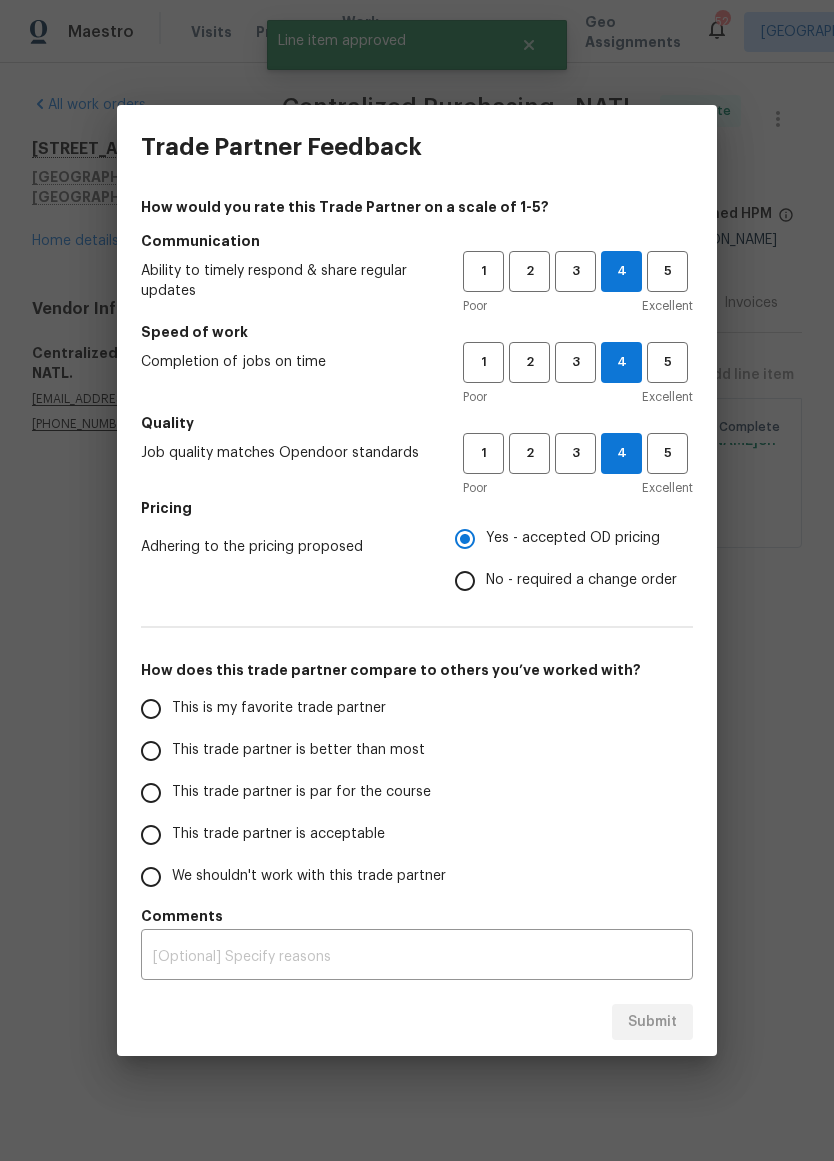 click on "This trade partner is par for the course" at bounding box center [301, 792] 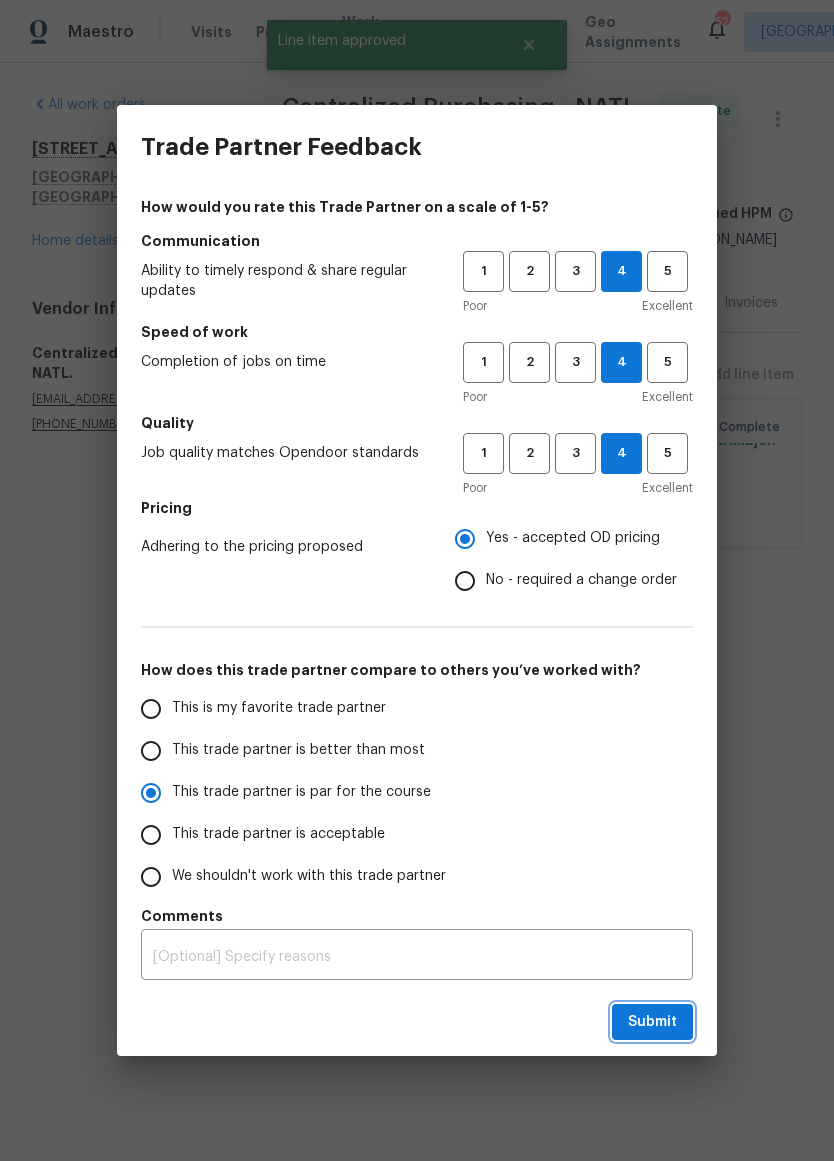 click on "Submit" at bounding box center [652, 1022] 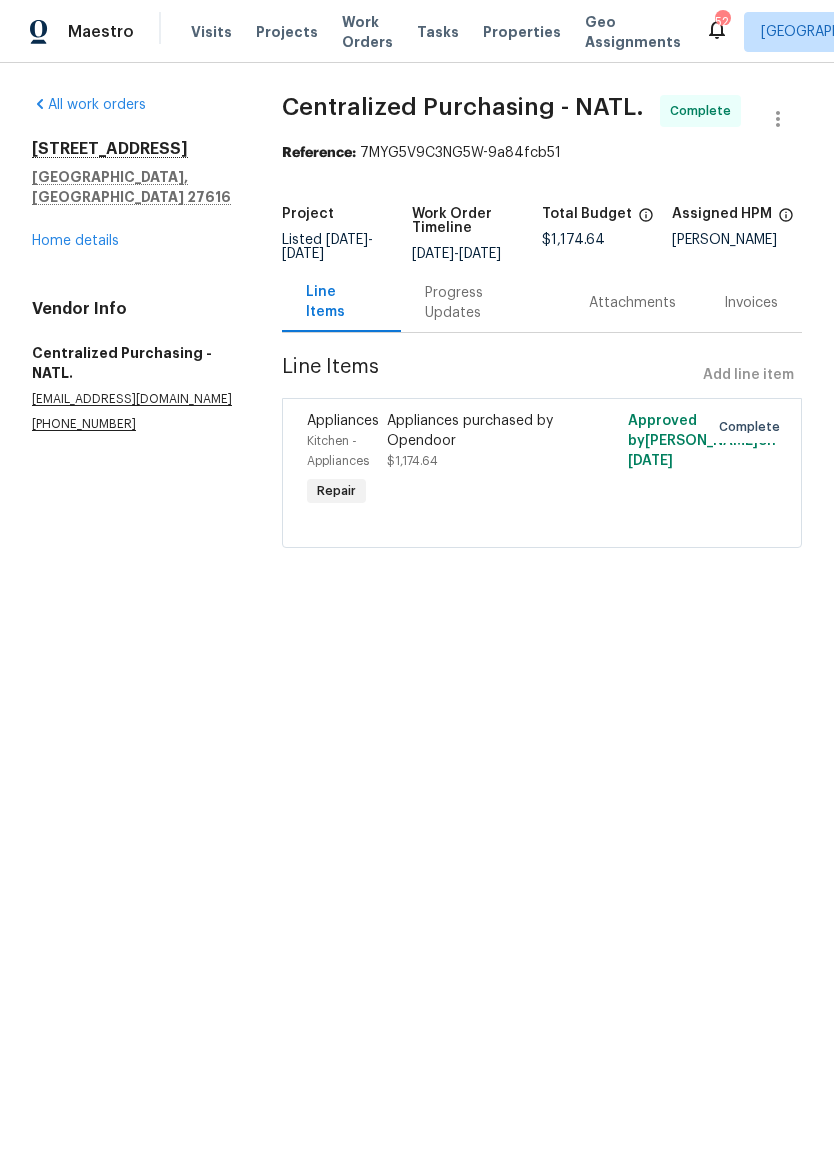 click on "Home details" at bounding box center (75, 241) 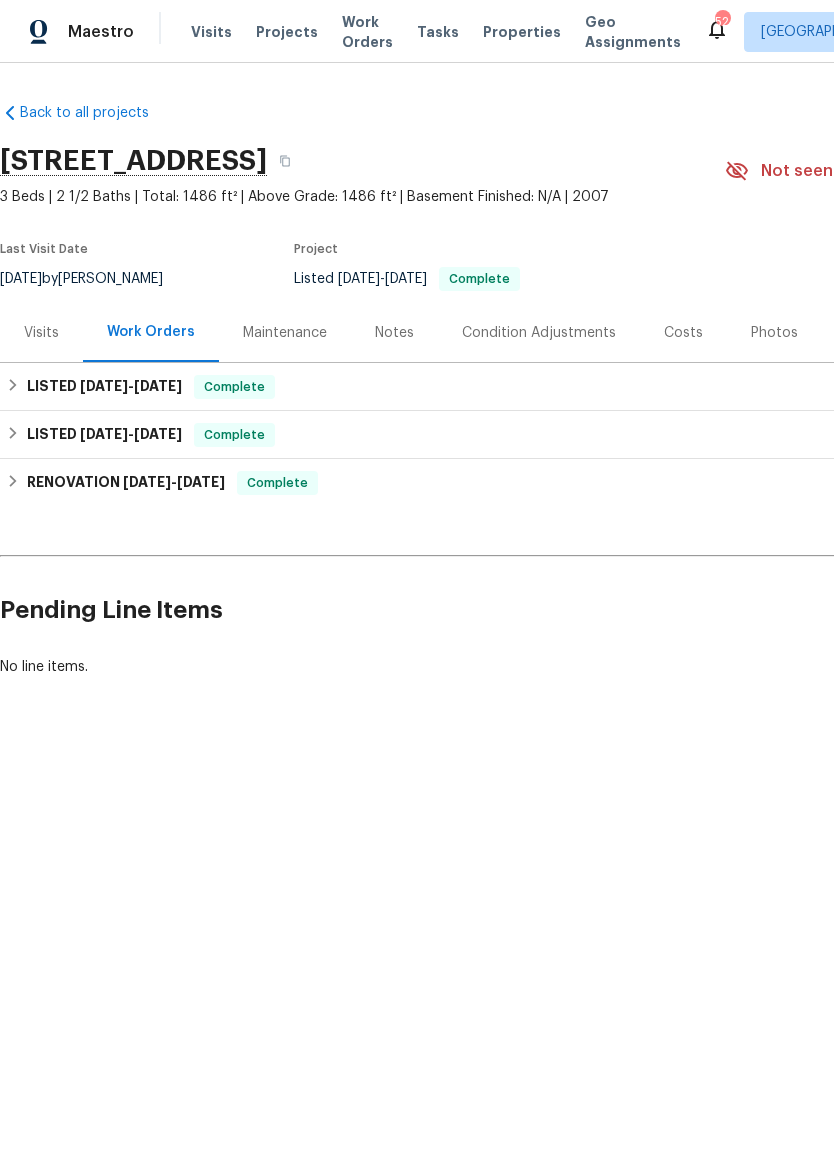 scroll, scrollTop: 0, scrollLeft: 0, axis: both 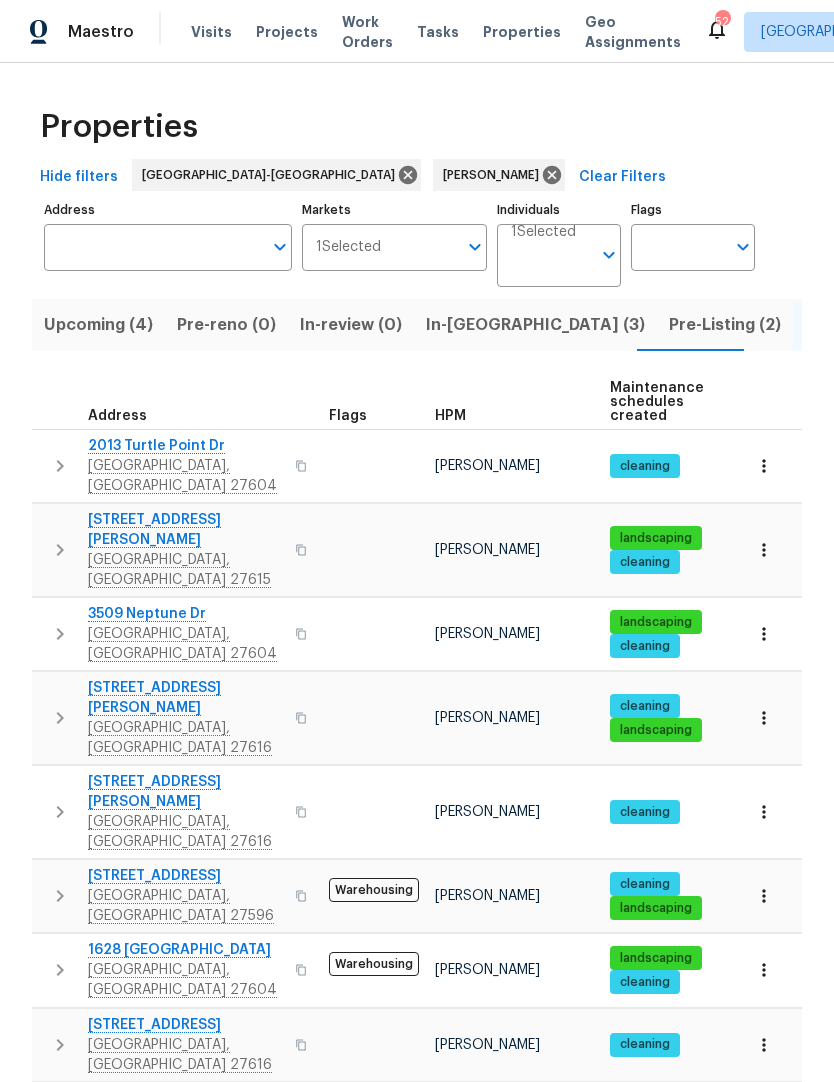 click on "Resale (5)" at bounding box center [954, 325] 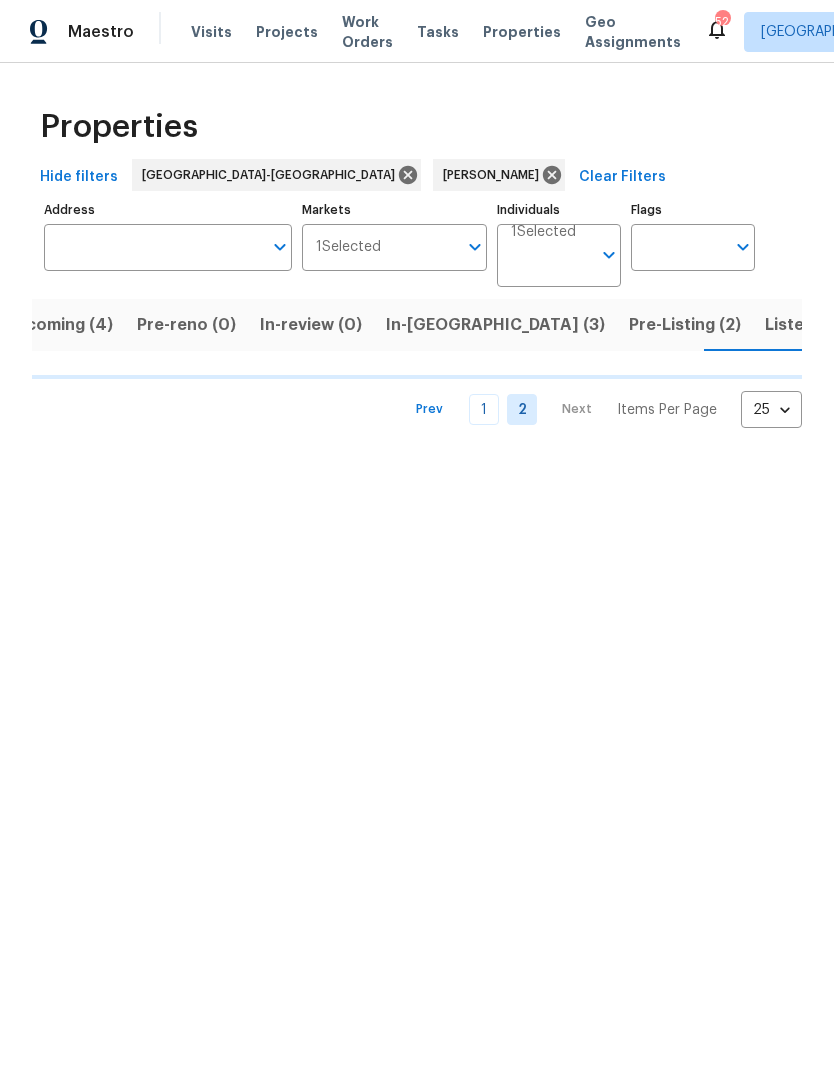 scroll, scrollTop: 0, scrollLeft: 40, axis: horizontal 